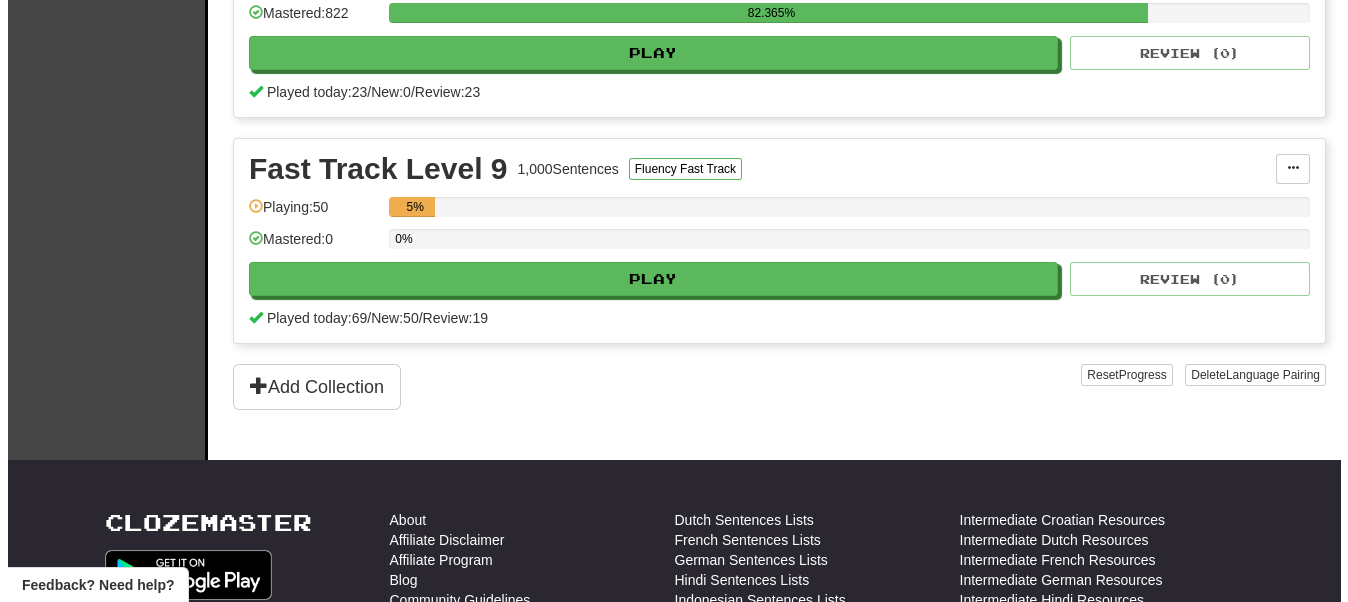 scroll, scrollTop: 600, scrollLeft: 0, axis: vertical 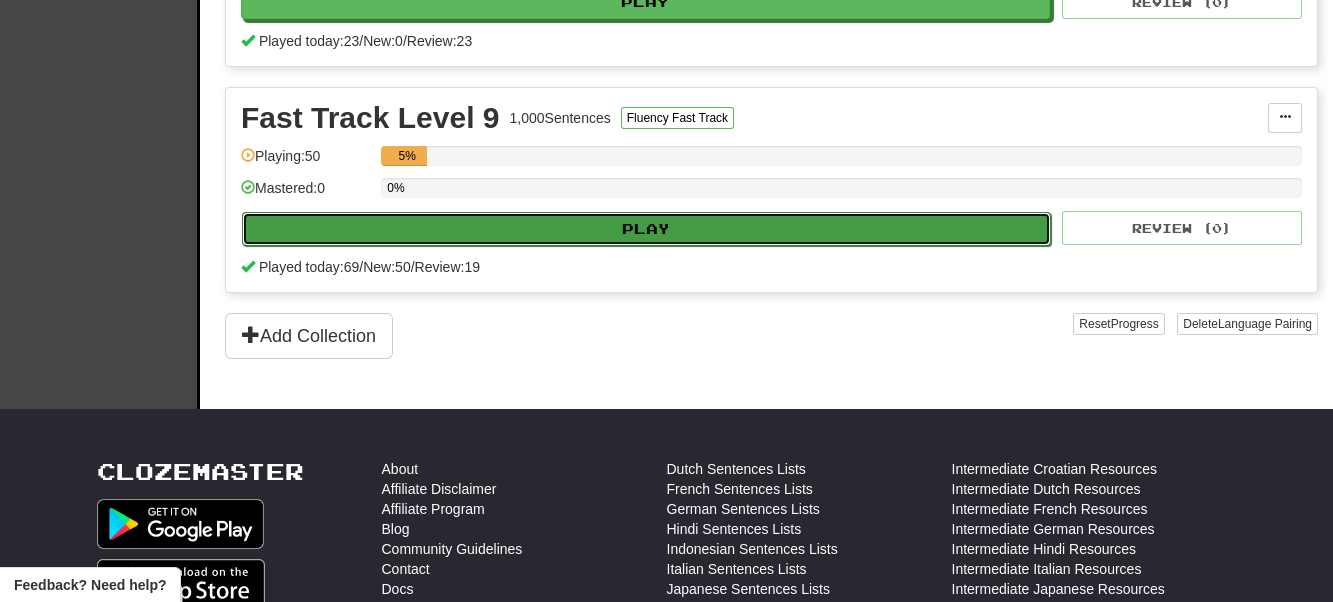 click on "Play" at bounding box center (646, 229) 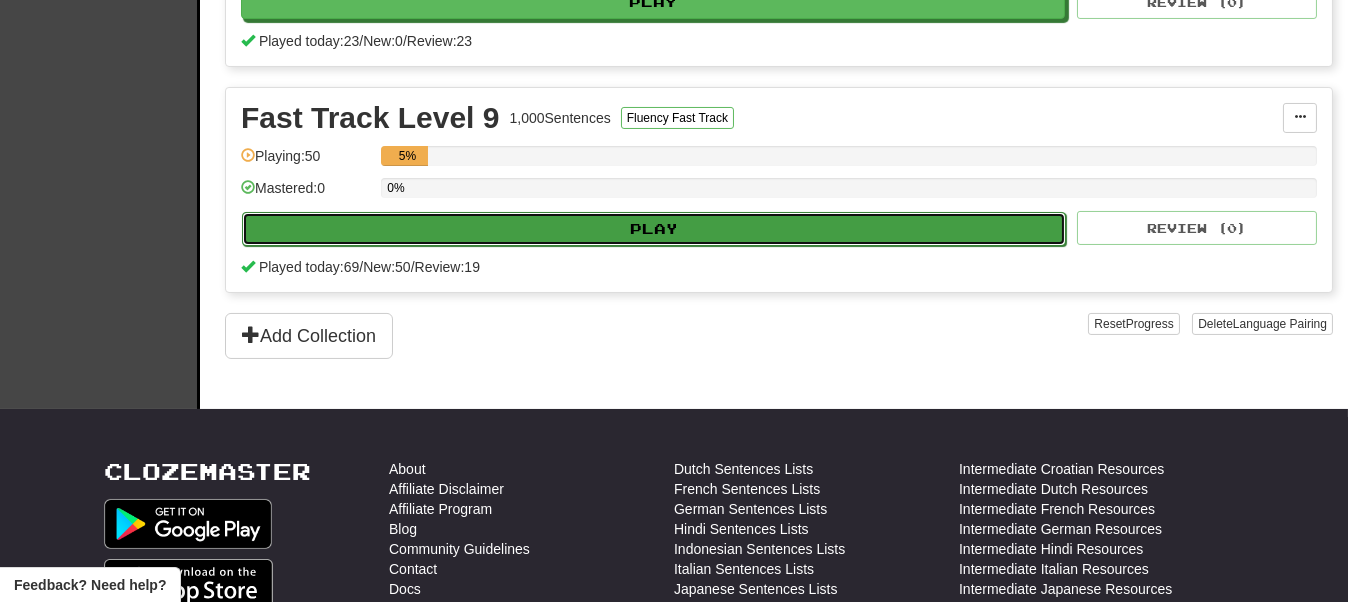 select on "**" 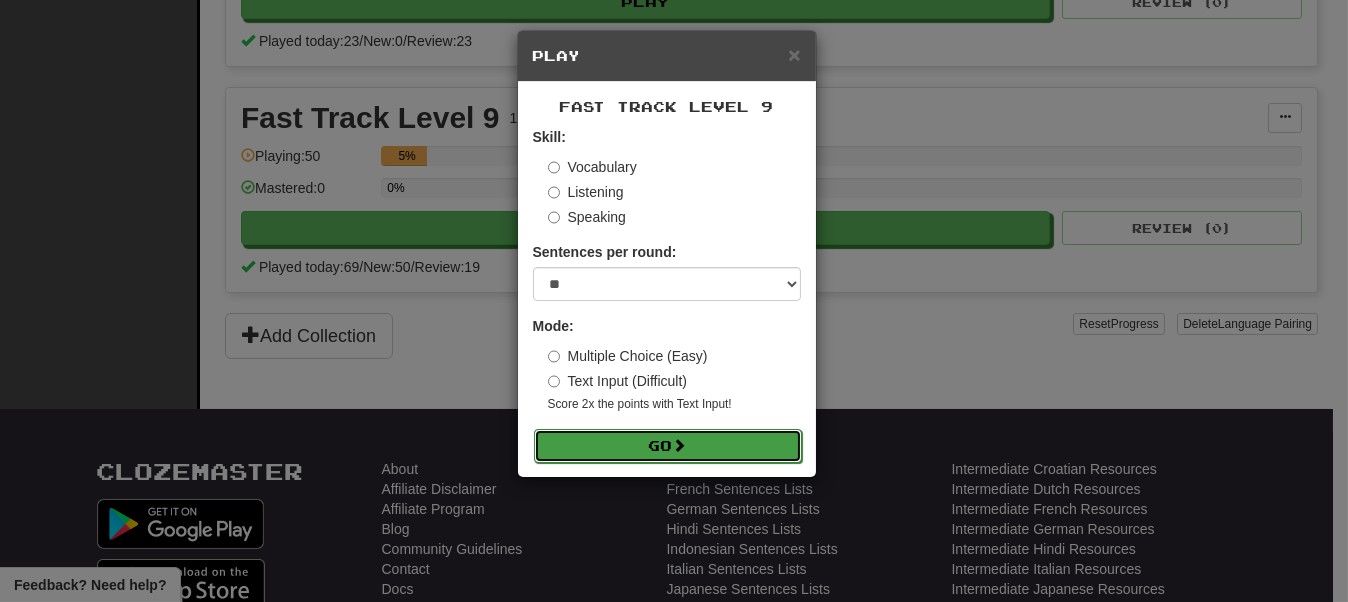 click on "Go" at bounding box center [668, 446] 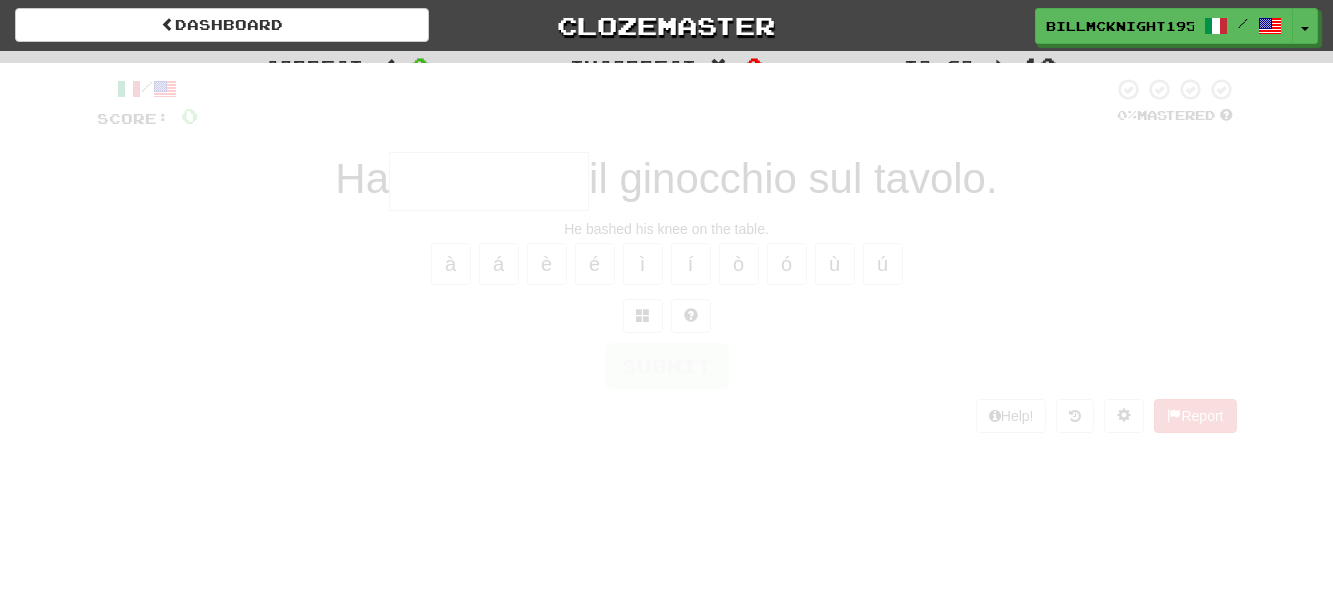 scroll, scrollTop: 0, scrollLeft: 0, axis: both 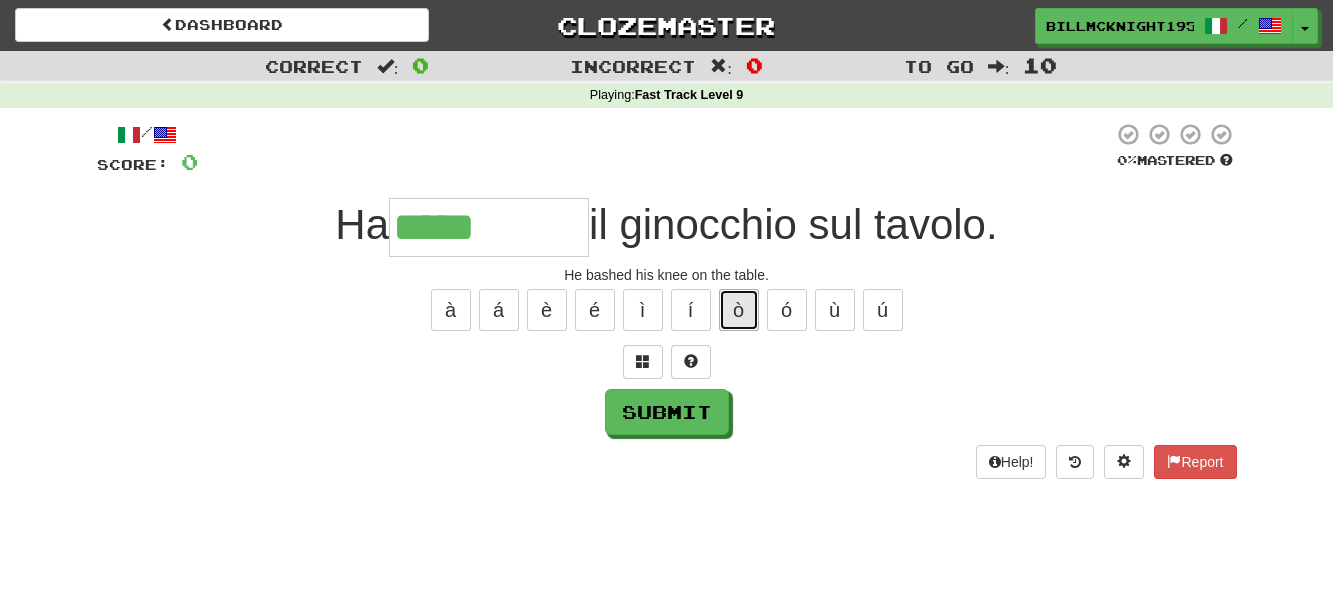 click on "ò" at bounding box center (739, 310) 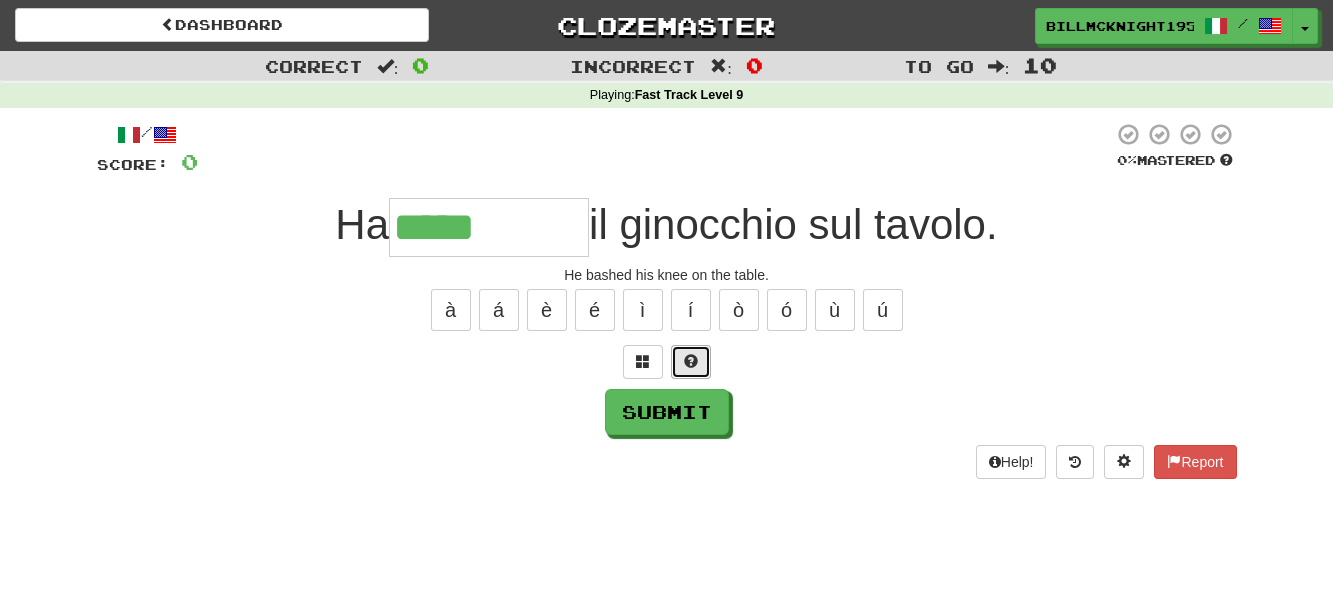 click at bounding box center [691, 361] 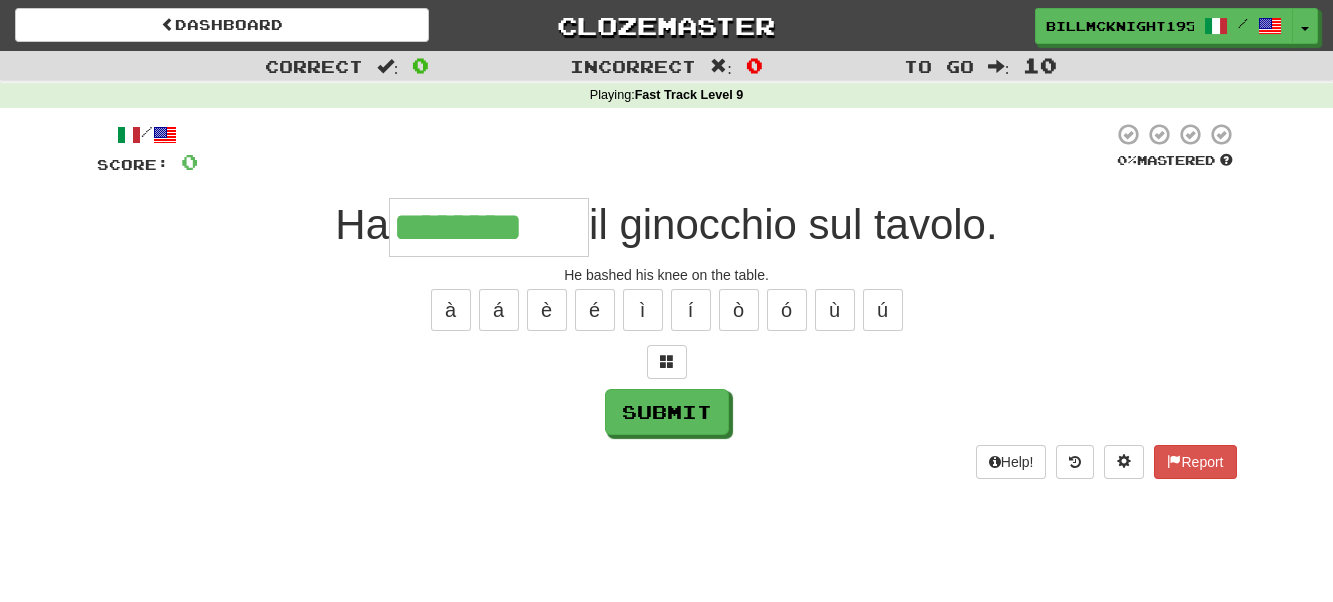 type on "********" 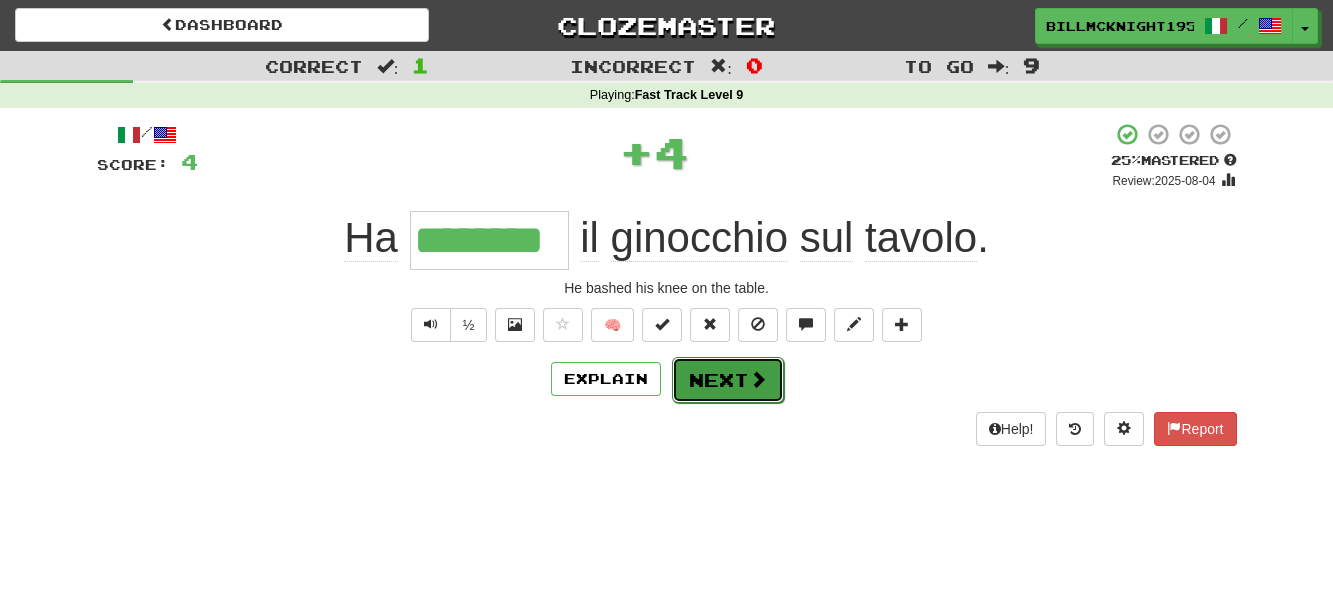 click on "Next" at bounding box center (728, 380) 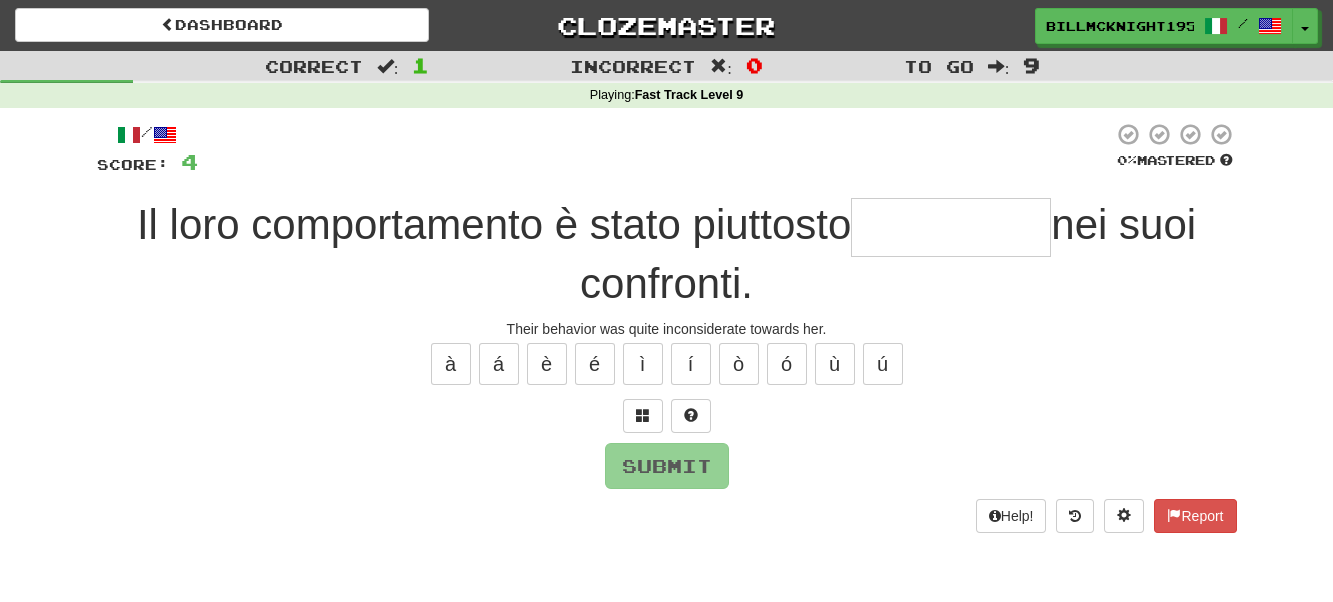 click at bounding box center [951, 227] 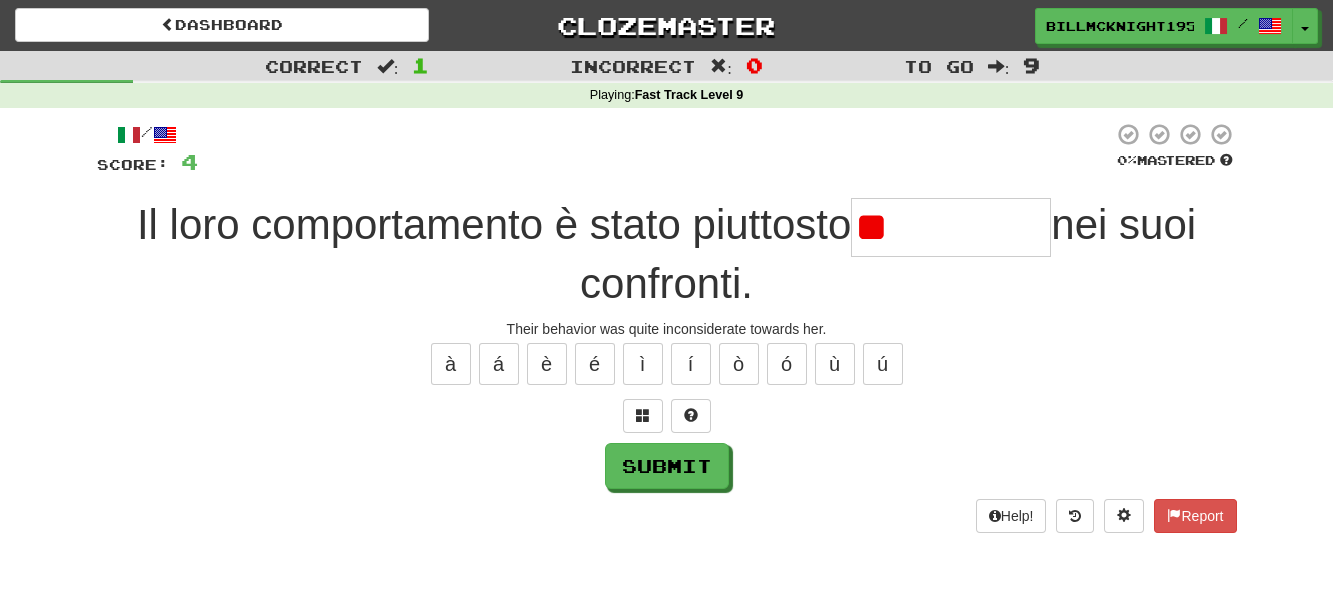 type on "*" 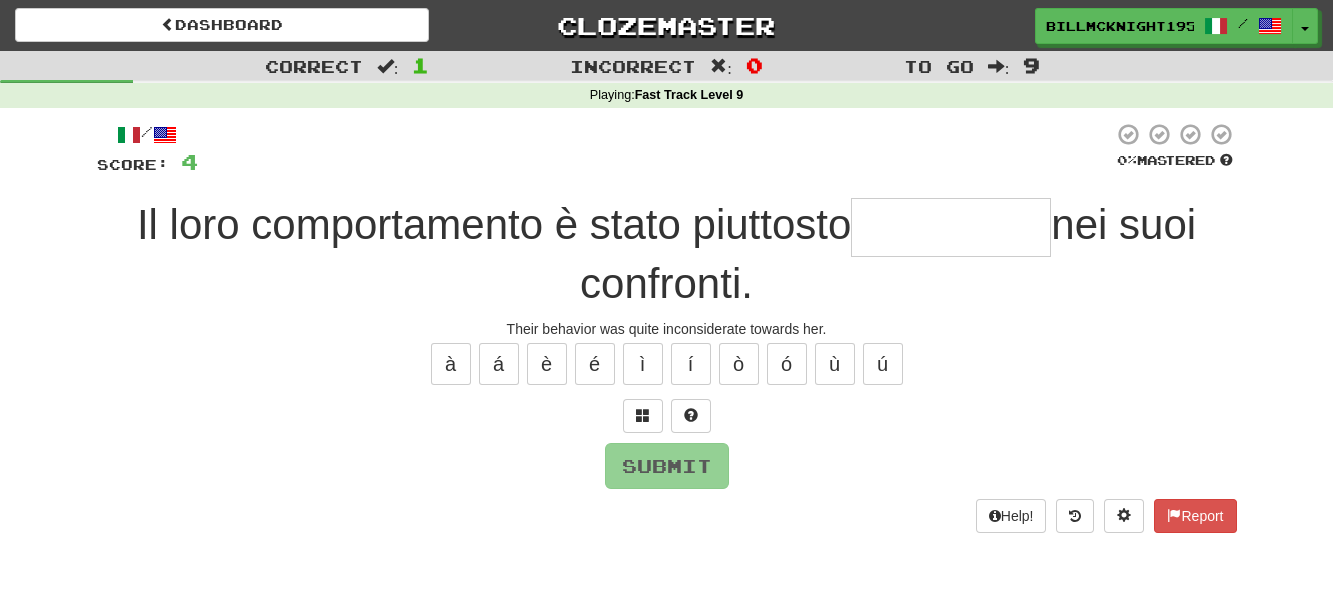 type on "*" 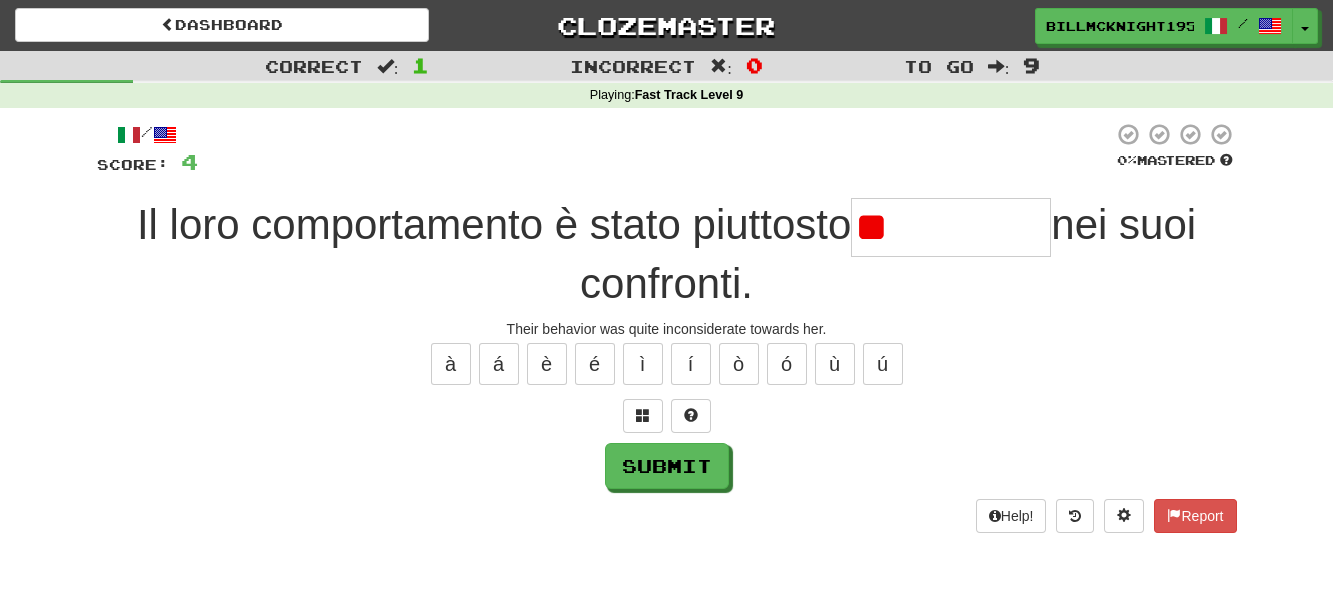 type on "*" 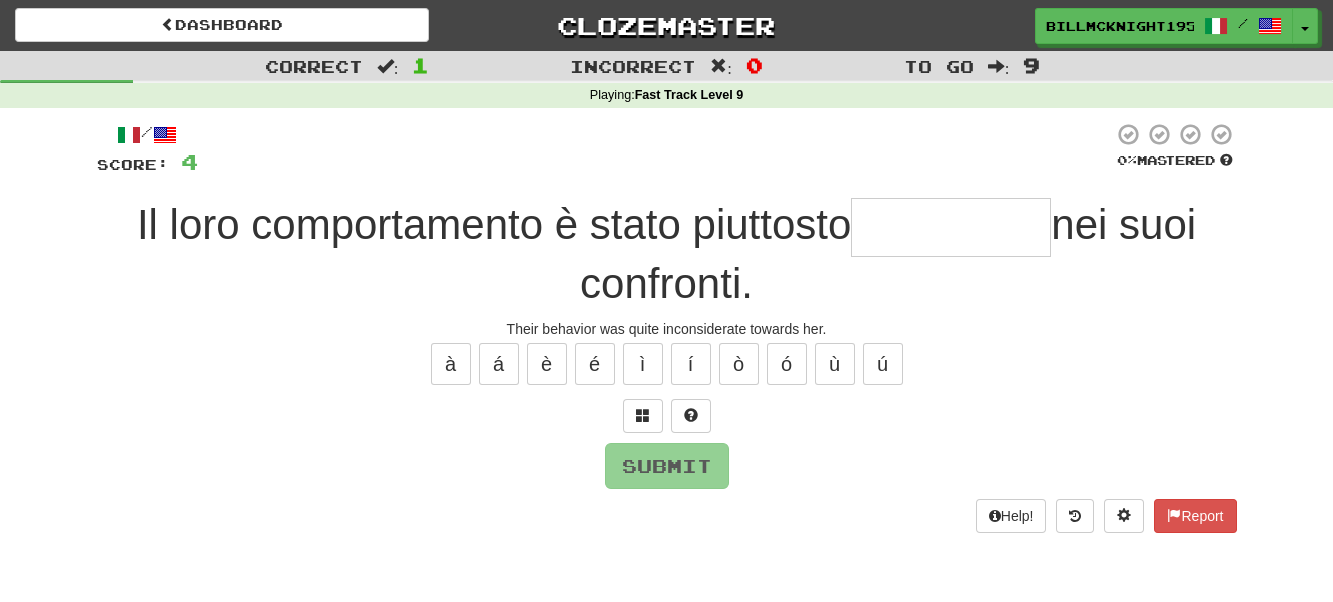 type on "*" 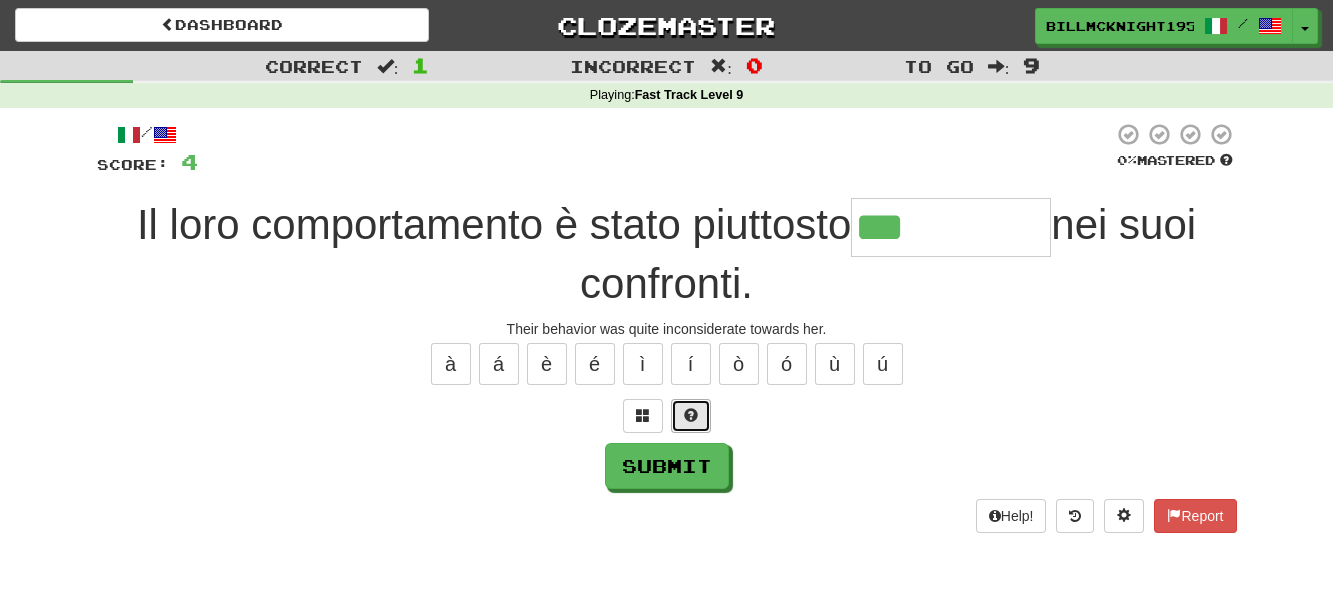 click at bounding box center [691, 415] 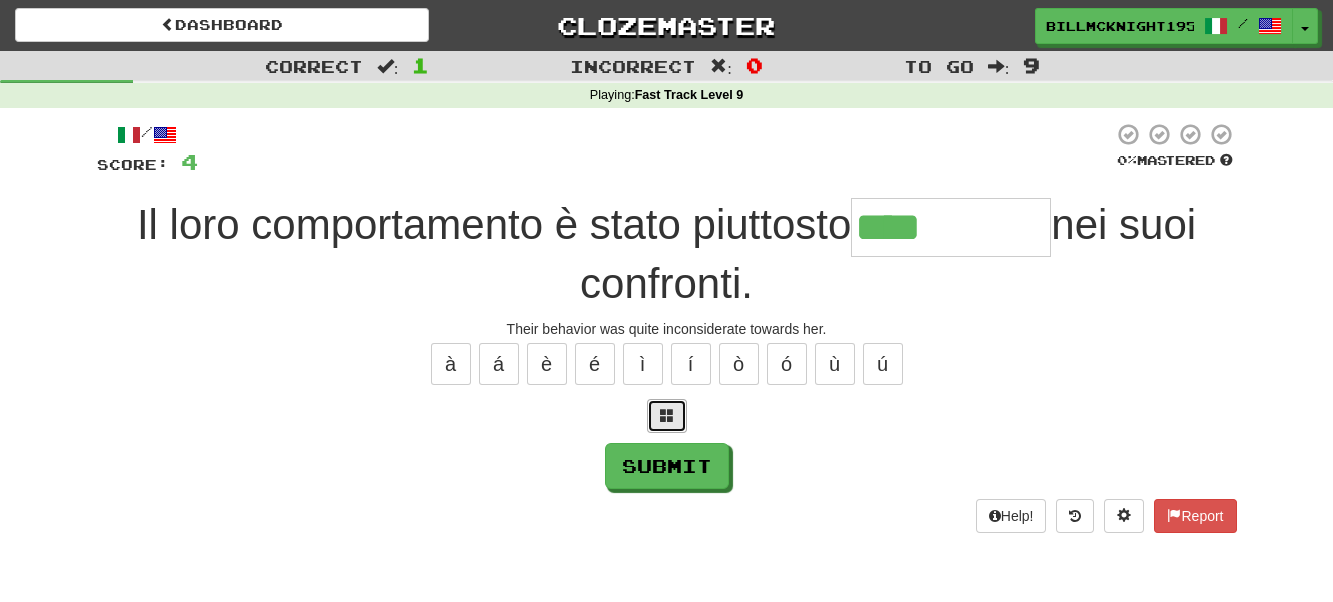 click at bounding box center (667, 416) 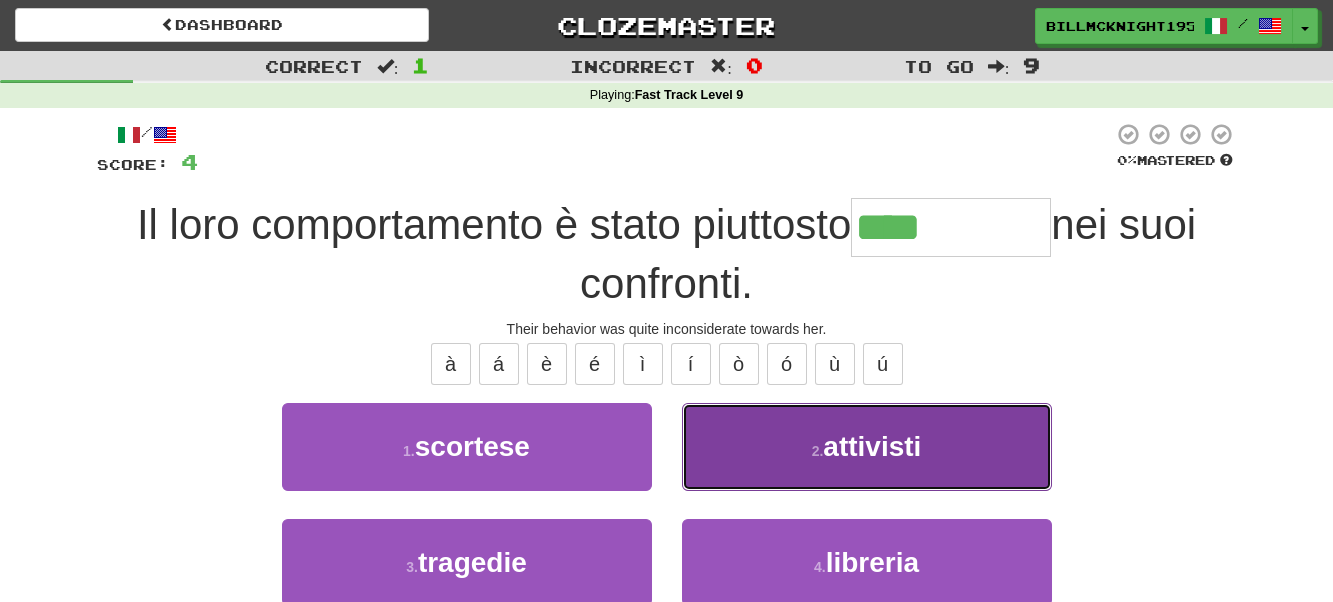 click on "2 ." at bounding box center (818, 451) 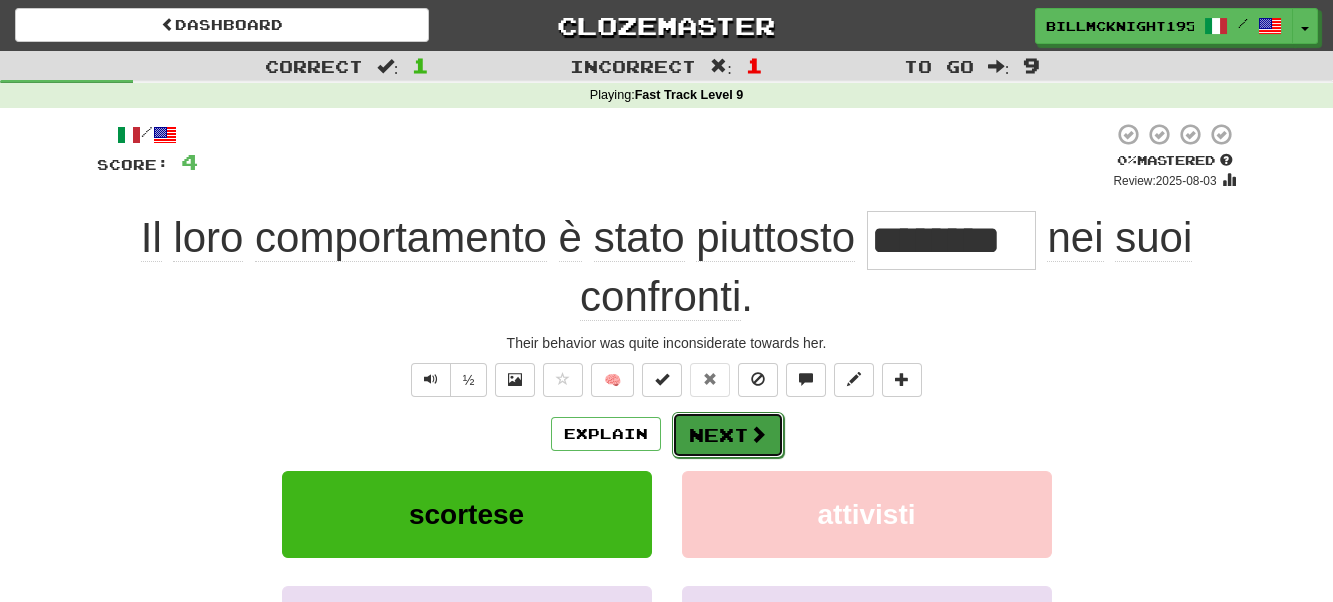 click on "Next" at bounding box center (728, 435) 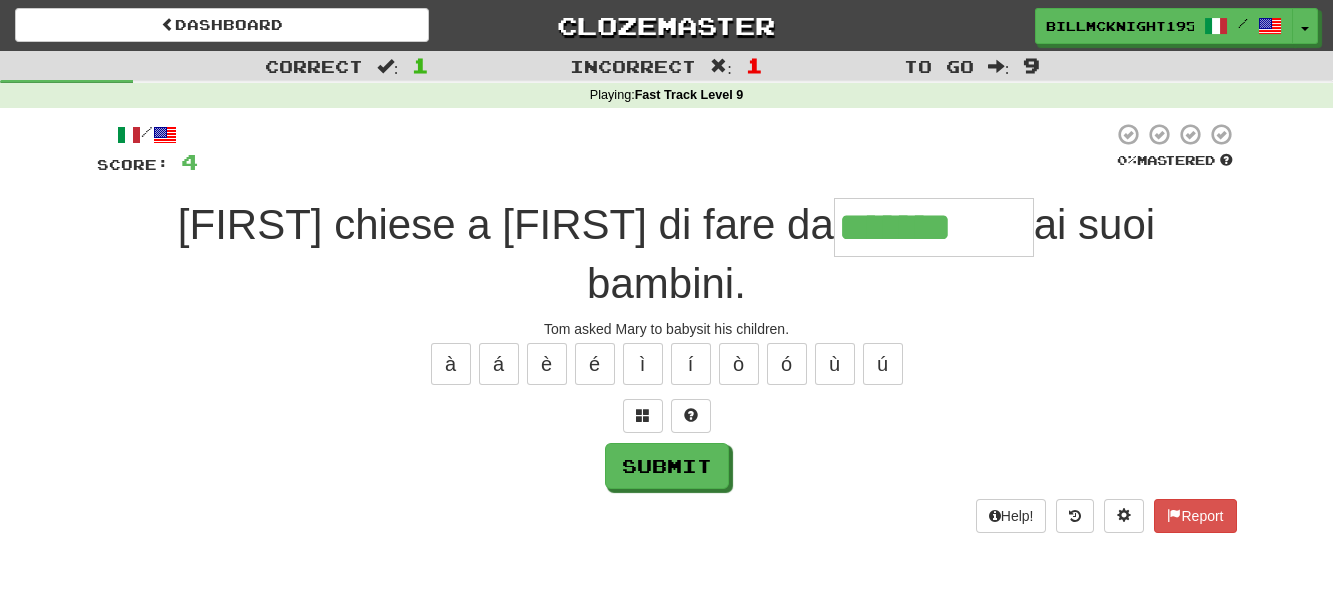 type on "**********" 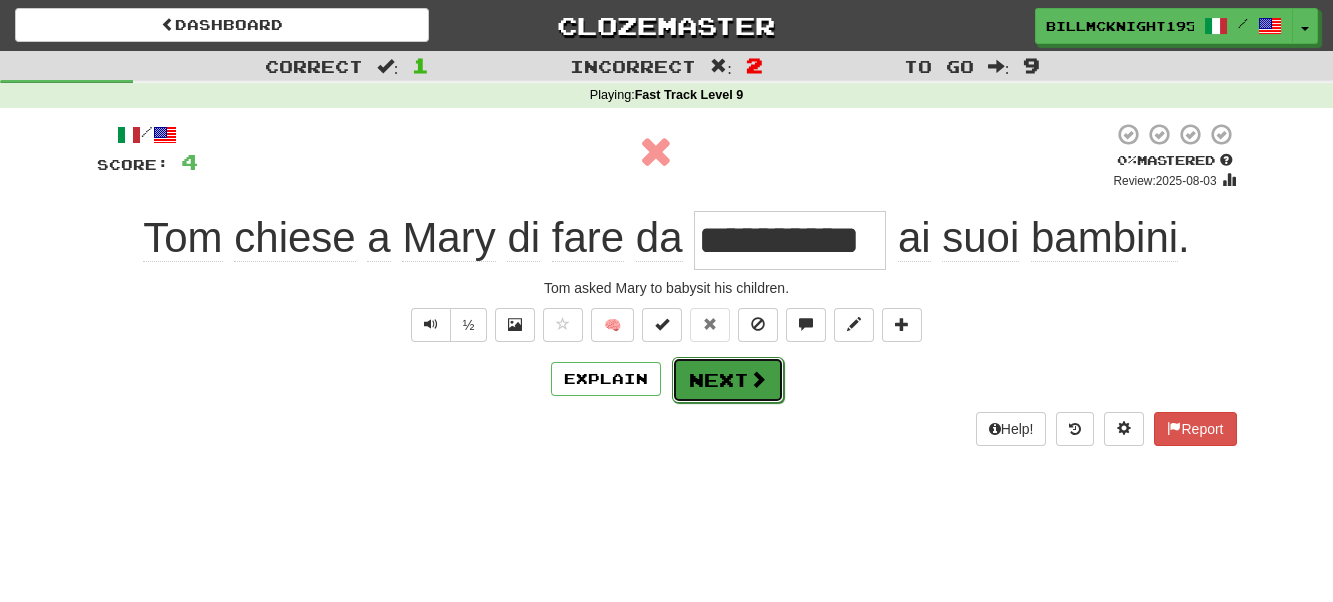 click on "Next" at bounding box center [728, 380] 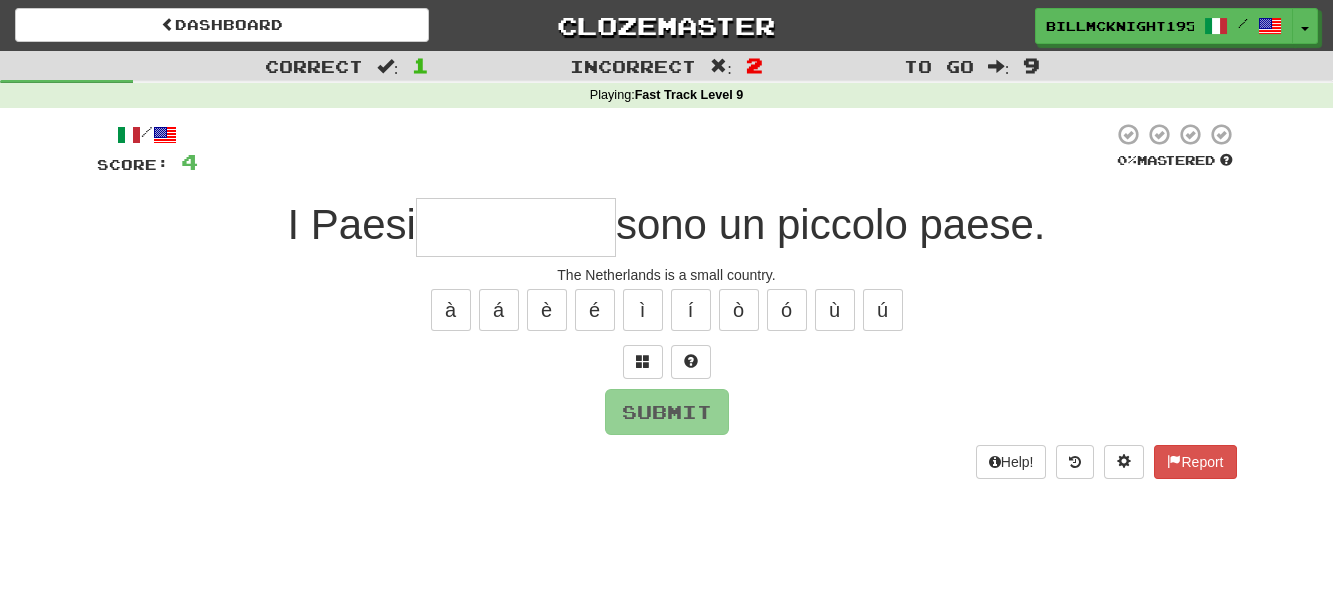 type on "*" 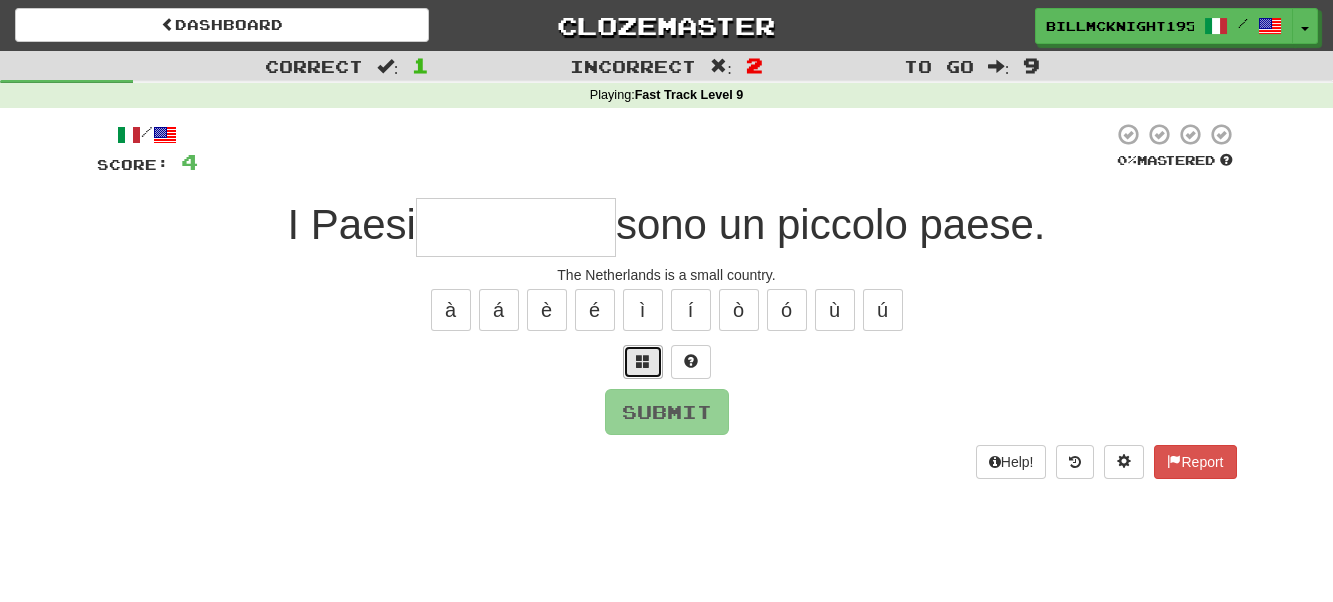 click at bounding box center [643, 361] 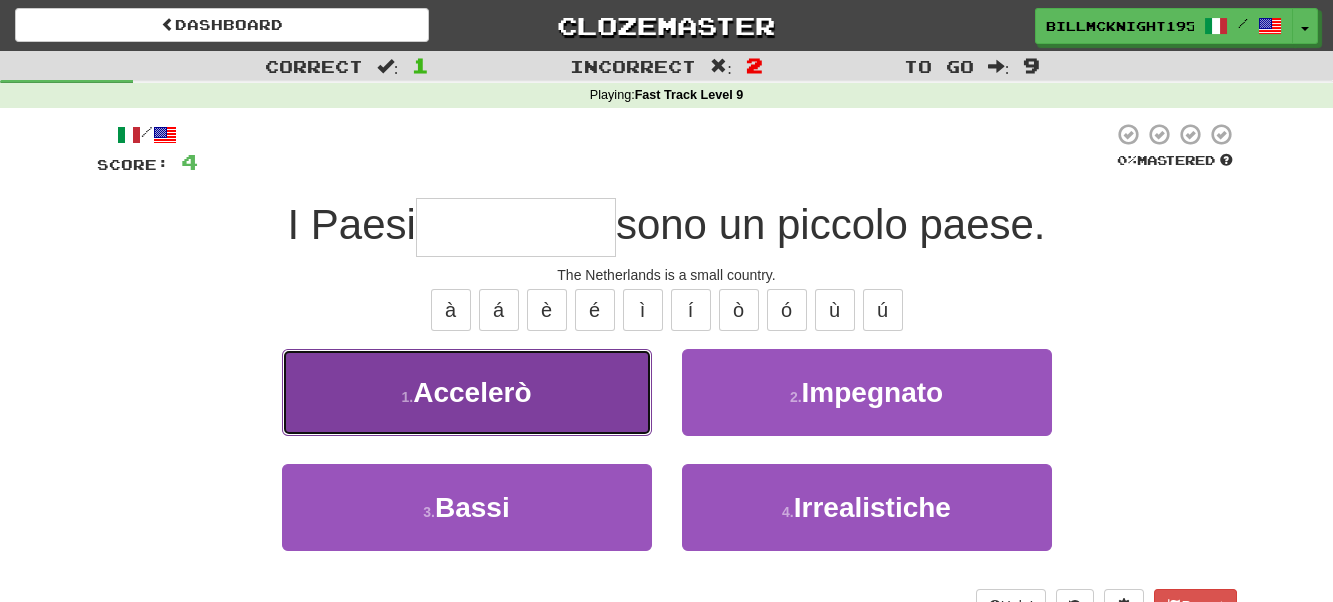 click on "Accelerò" at bounding box center [472, 392] 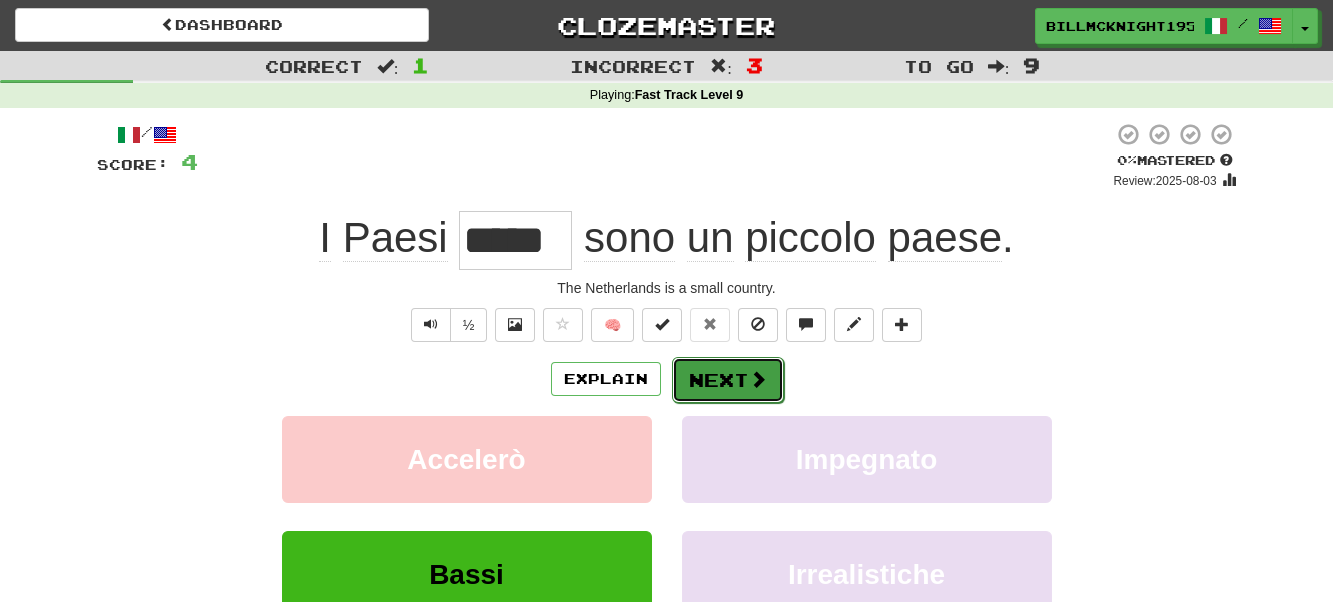 click at bounding box center (758, 379) 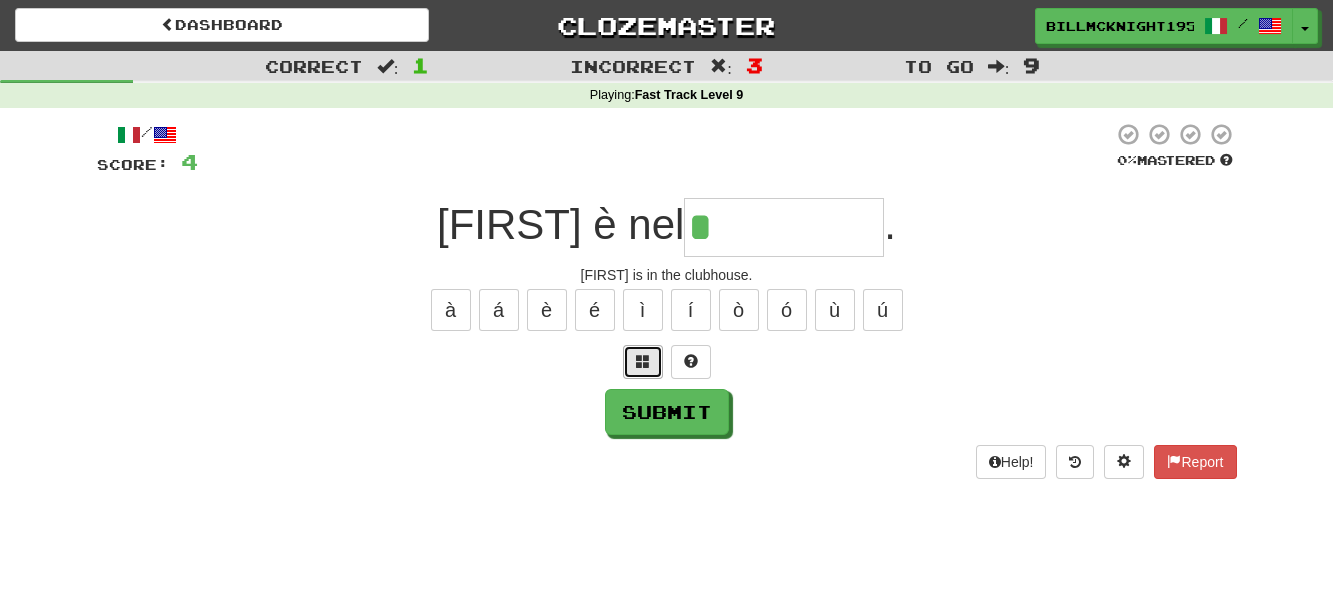 click at bounding box center (643, 361) 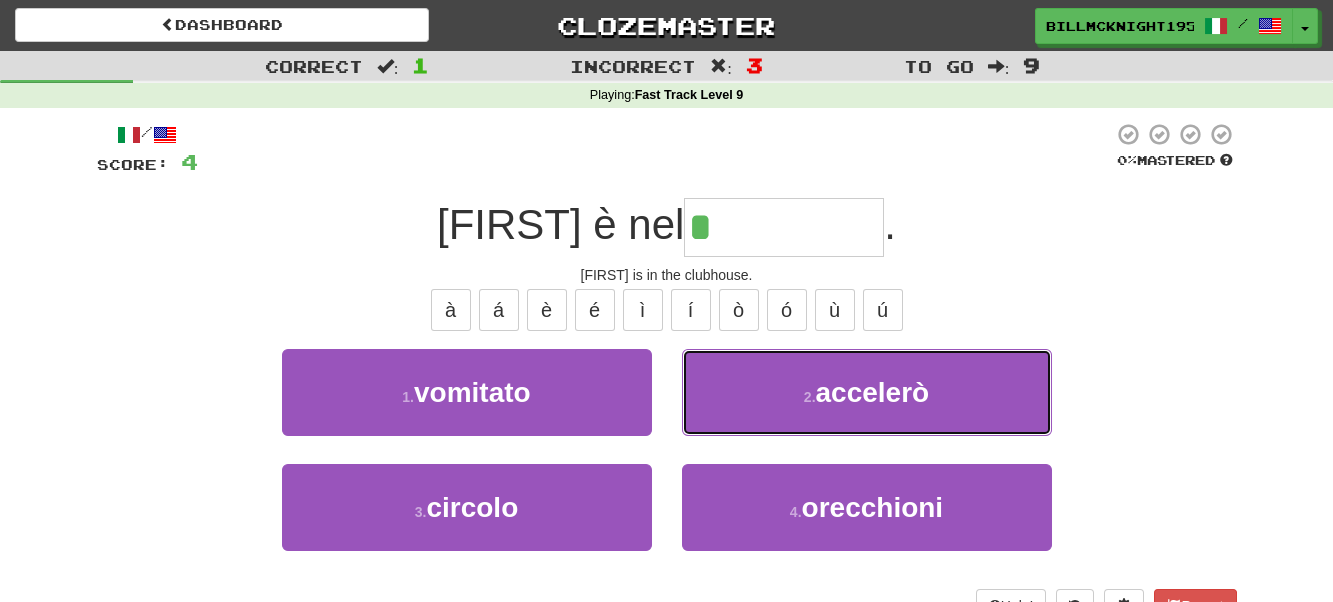 click on "2 .  accelerò" at bounding box center [867, 392] 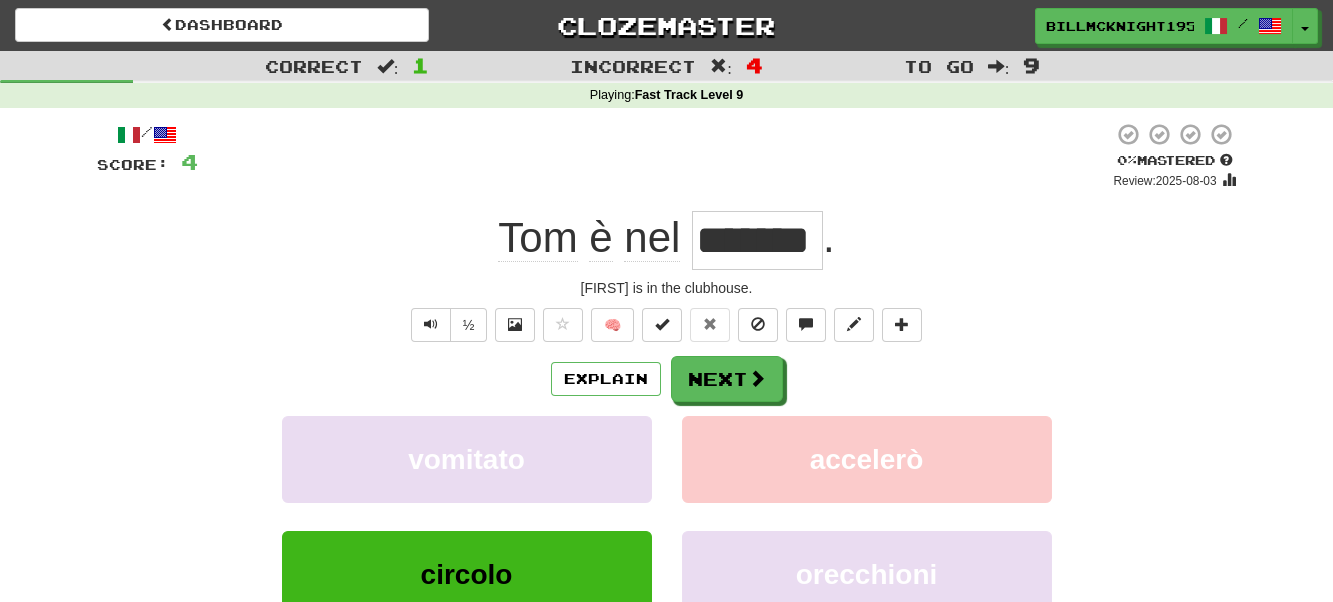 drag, startPoint x: 819, startPoint y: 244, endPoint x: 680, endPoint y: 236, distance: 139.23003 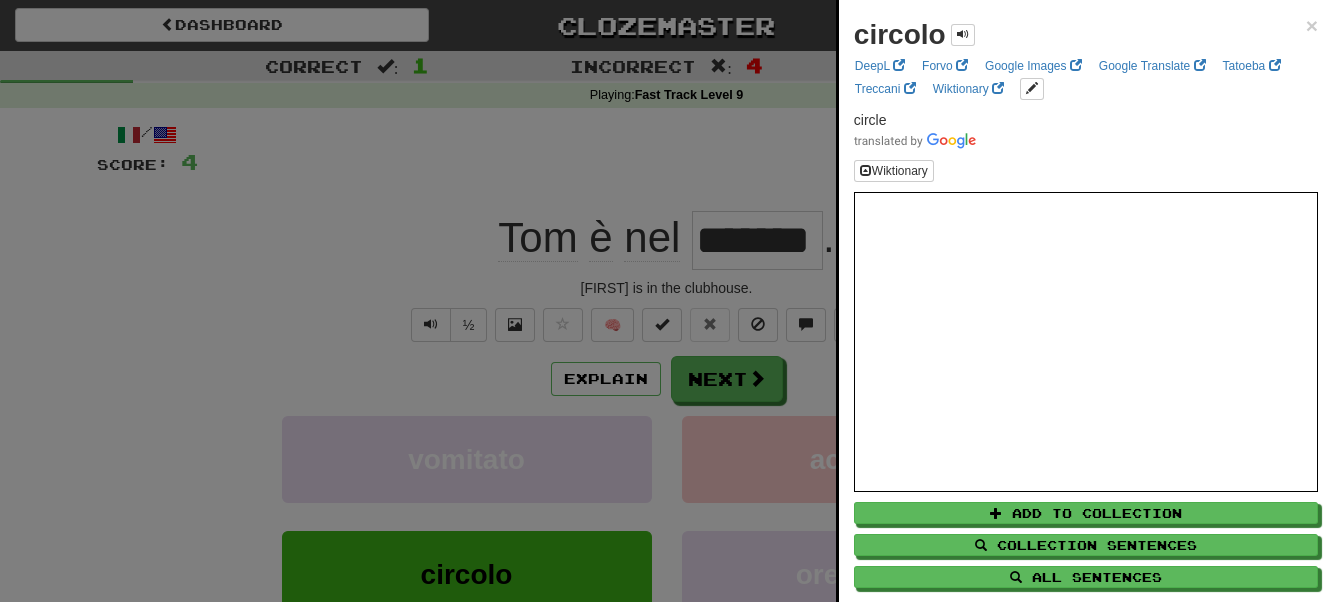 click at bounding box center (666, 301) 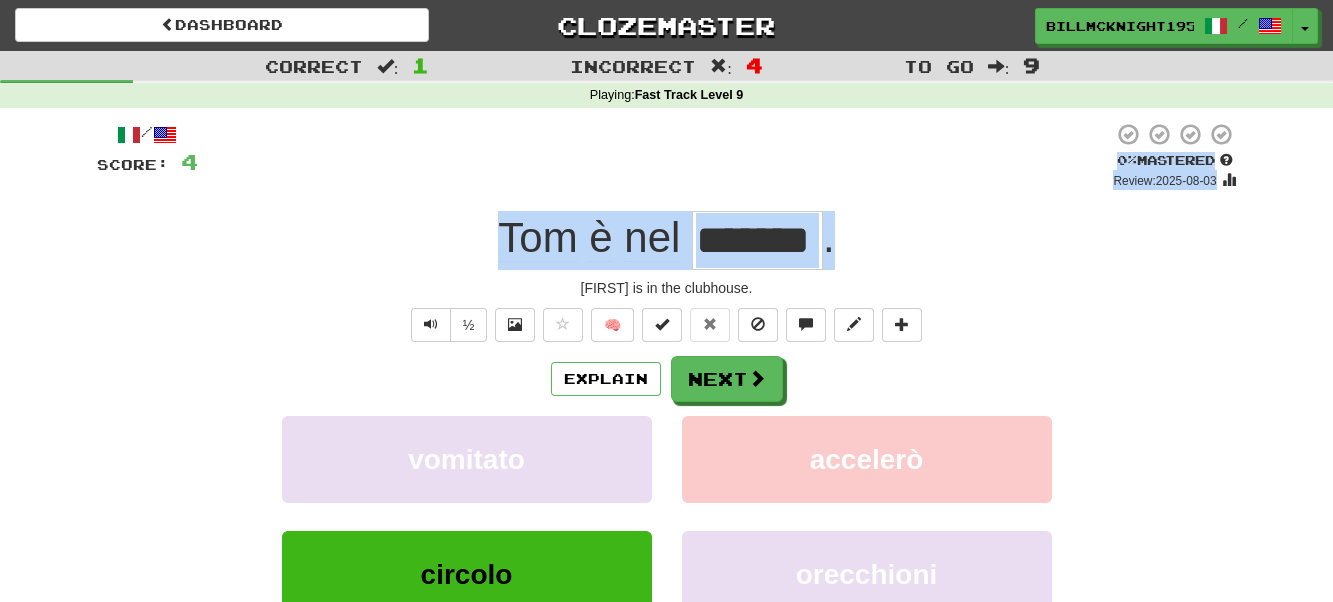 drag, startPoint x: 863, startPoint y: 240, endPoint x: 238, endPoint y: 182, distance: 627.6854 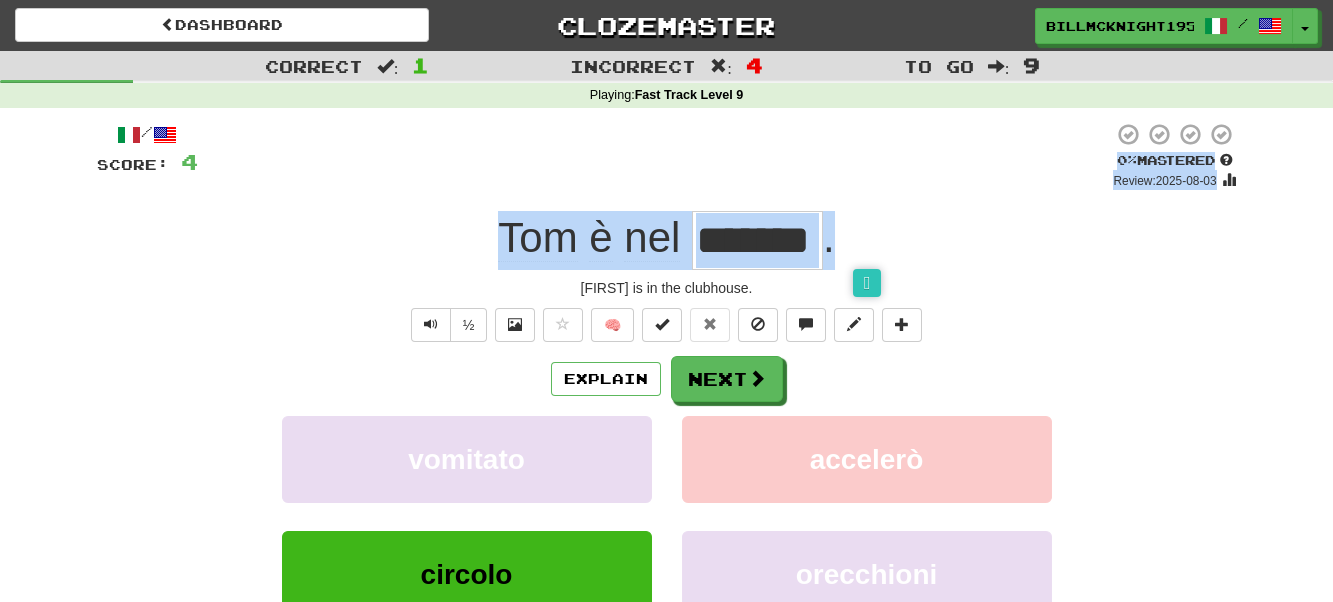 click on "Tom   è   nel   ******* ." at bounding box center (667, 240) 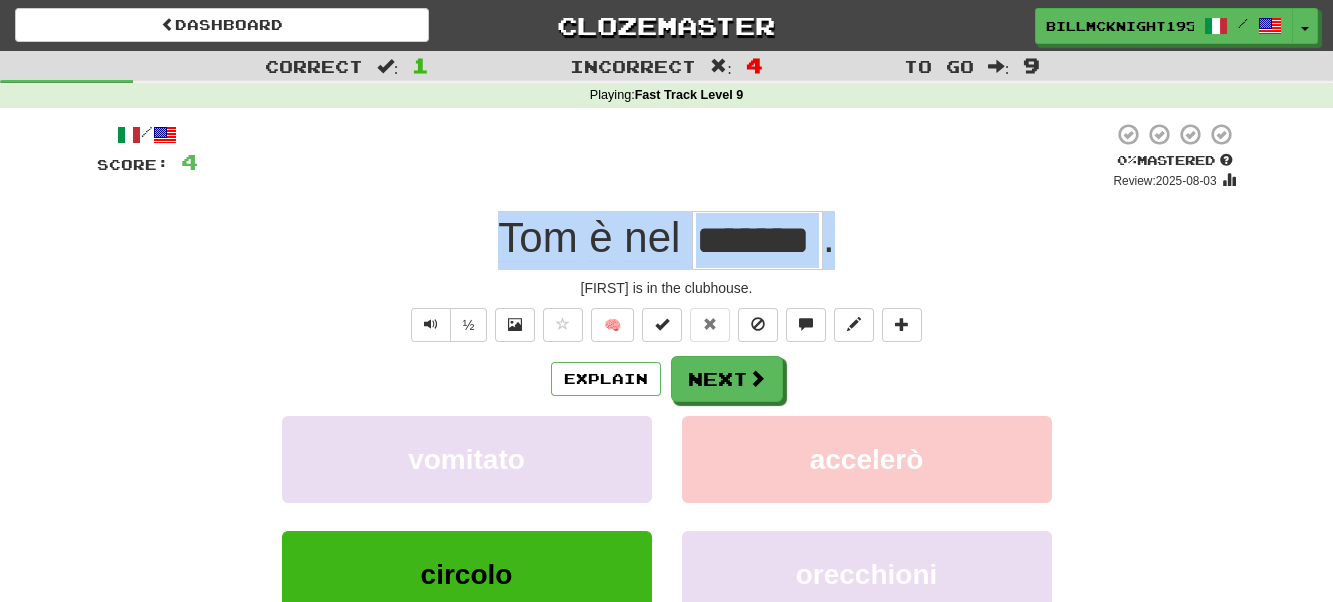 drag, startPoint x: 843, startPoint y: 241, endPoint x: 403, endPoint y: 203, distance: 441.63785 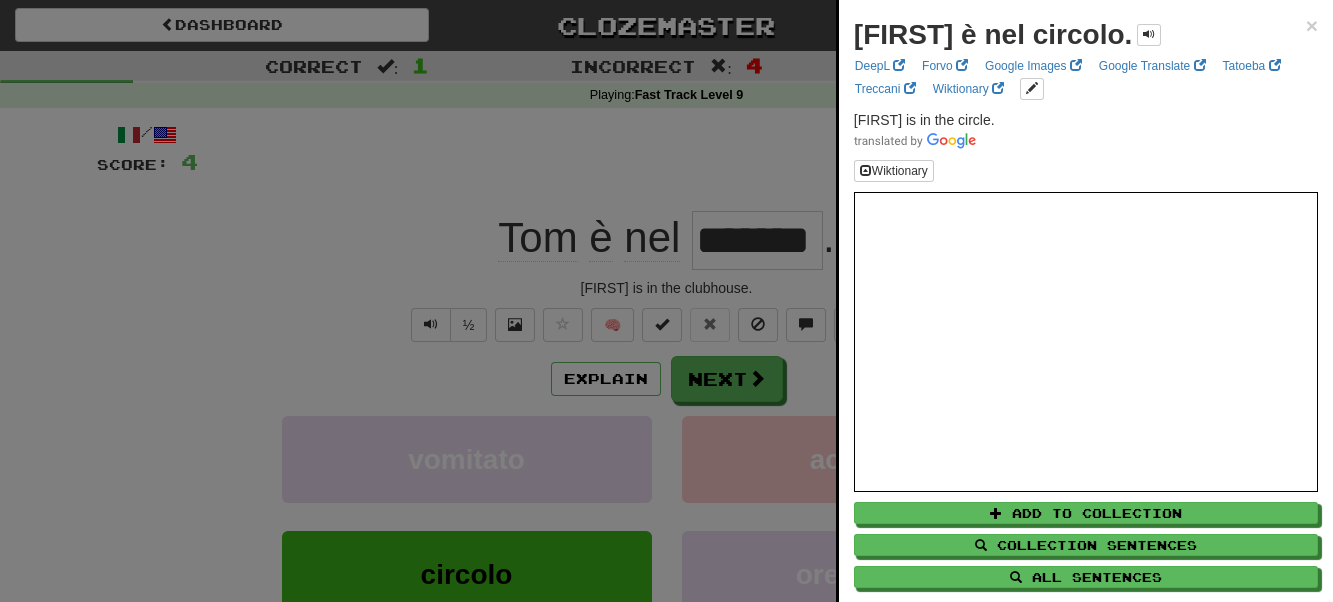 click at bounding box center (666, 301) 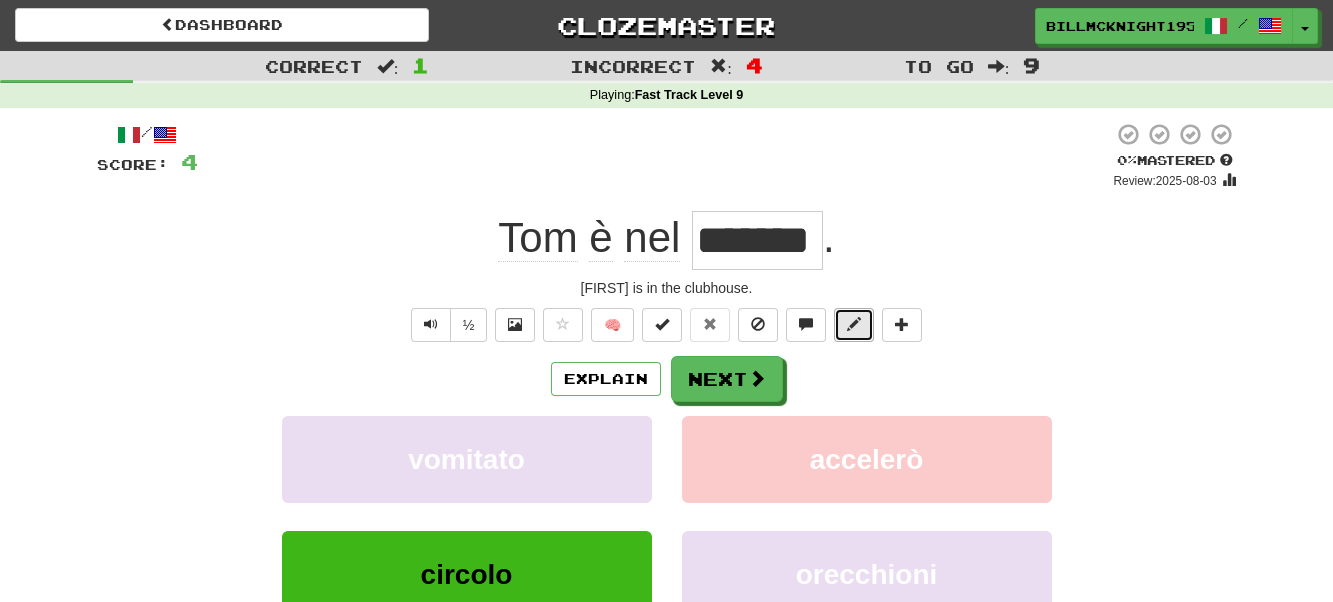 click at bounding box center [854, 325] 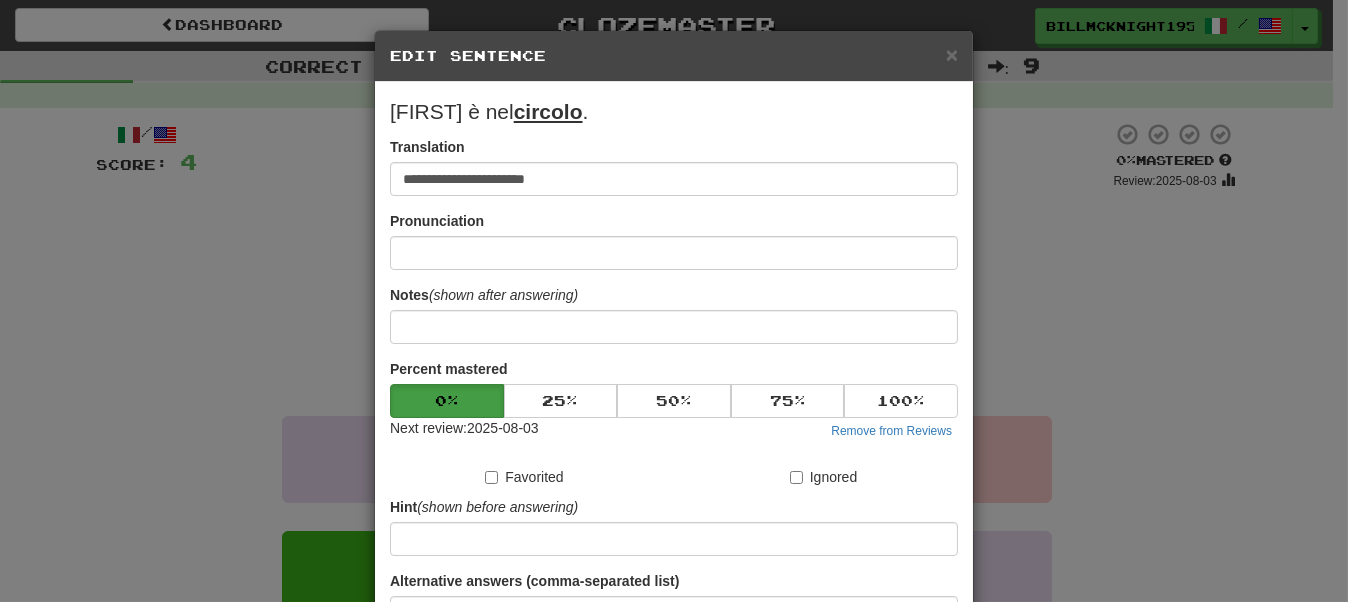 click on "× Edit Sentence" at bounding box center (674, 56) 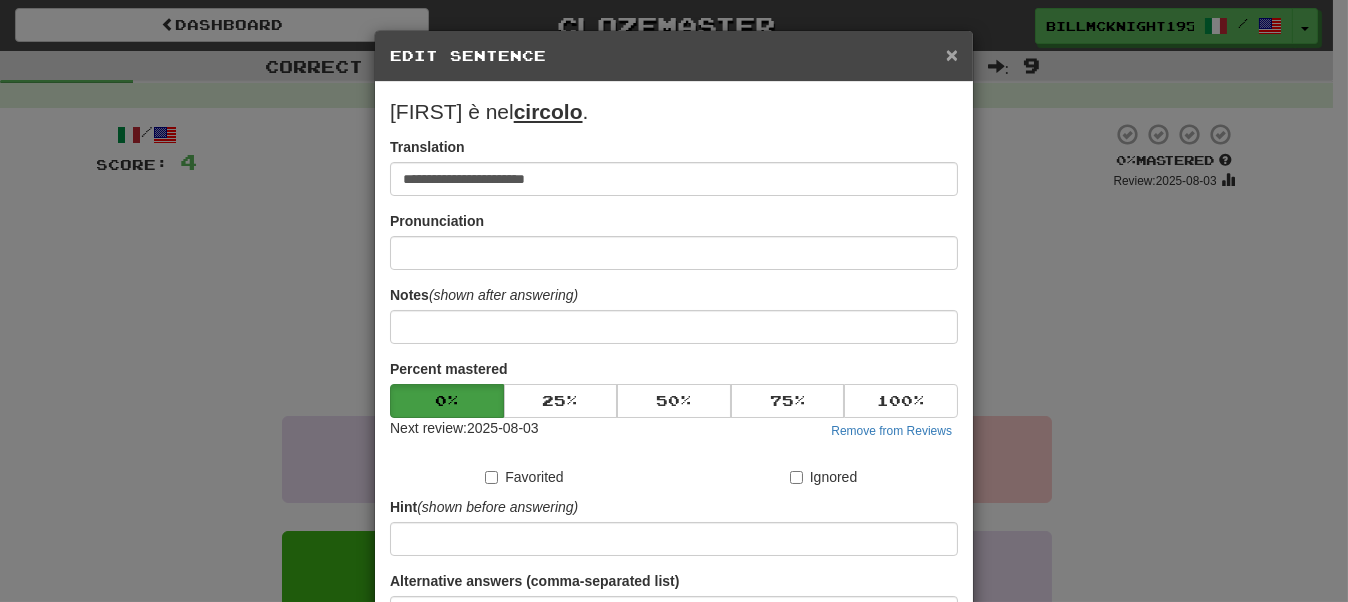 click on "×" at bounding box center (952, 54) 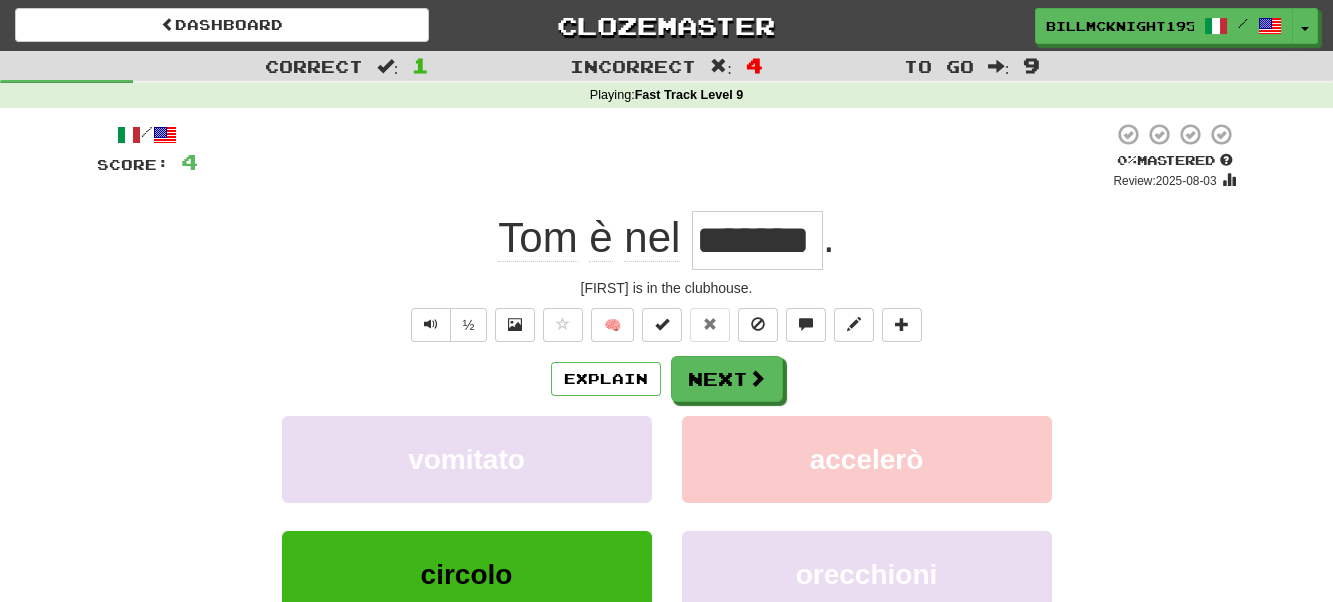 drag, startPoint x: 342, startPoint y: 173, endPoint x: 157, endPoint y: 146, distance: 186.95988 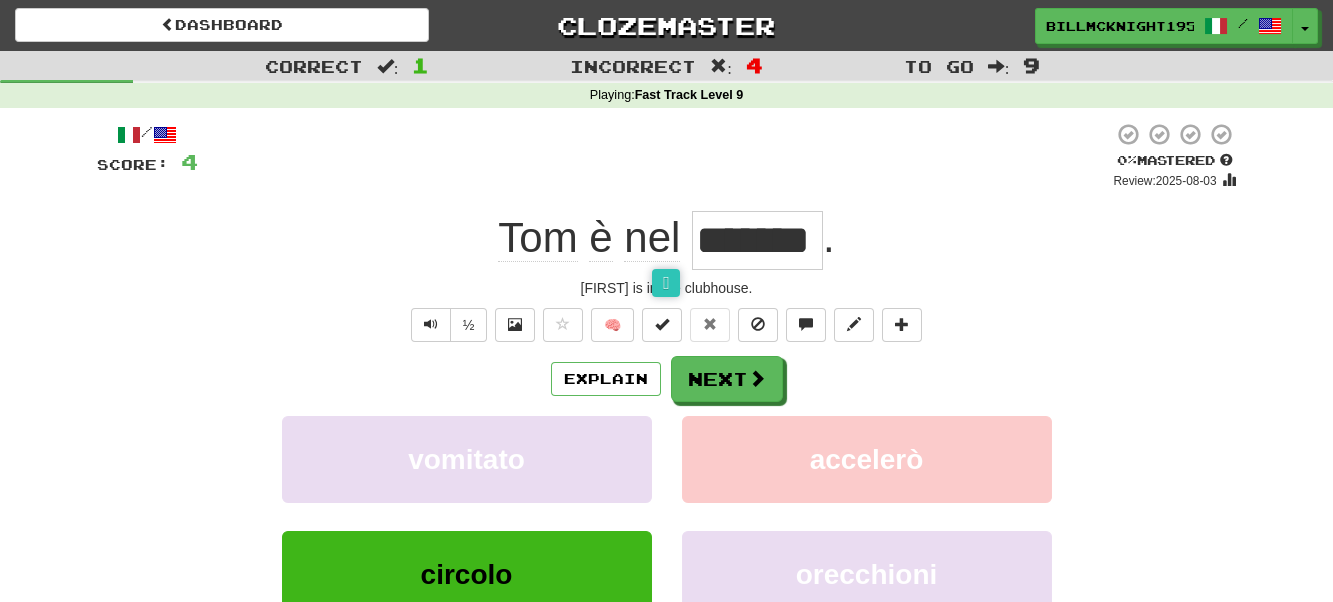 click on "Tom   è   nel   ******* ." at bounding box center (667, 240) 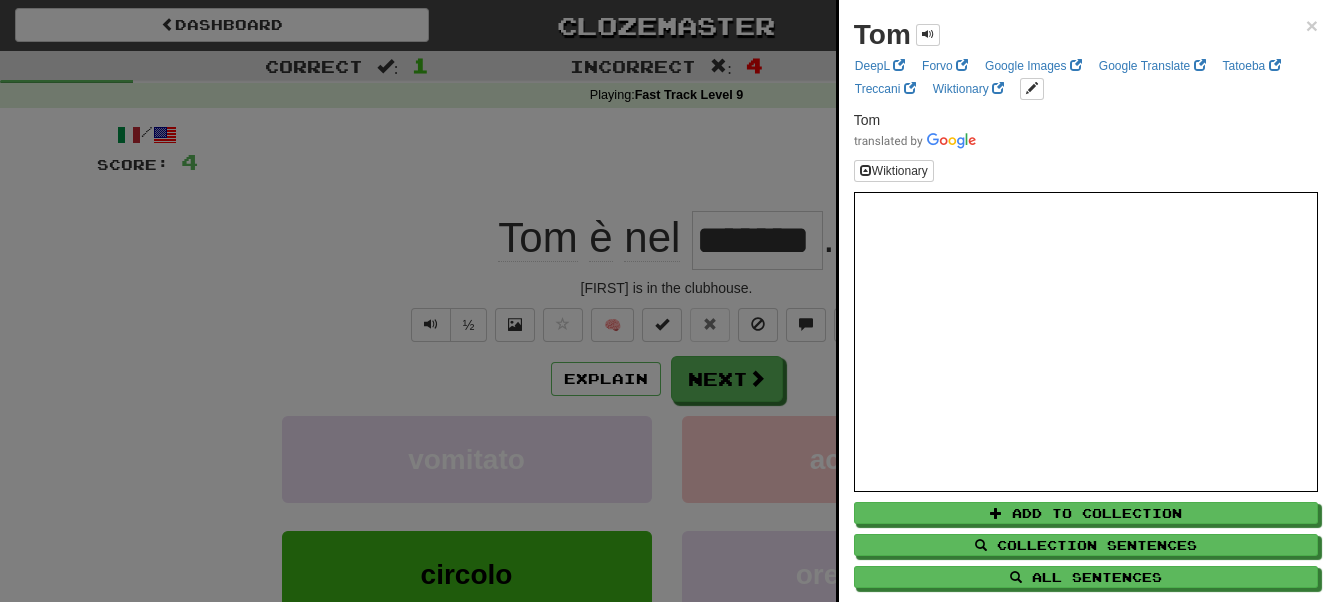 drag, startPoint x: 503, startPoint y: 241, endPoint x: 827, endPoint y: 272, distance: 325.47964 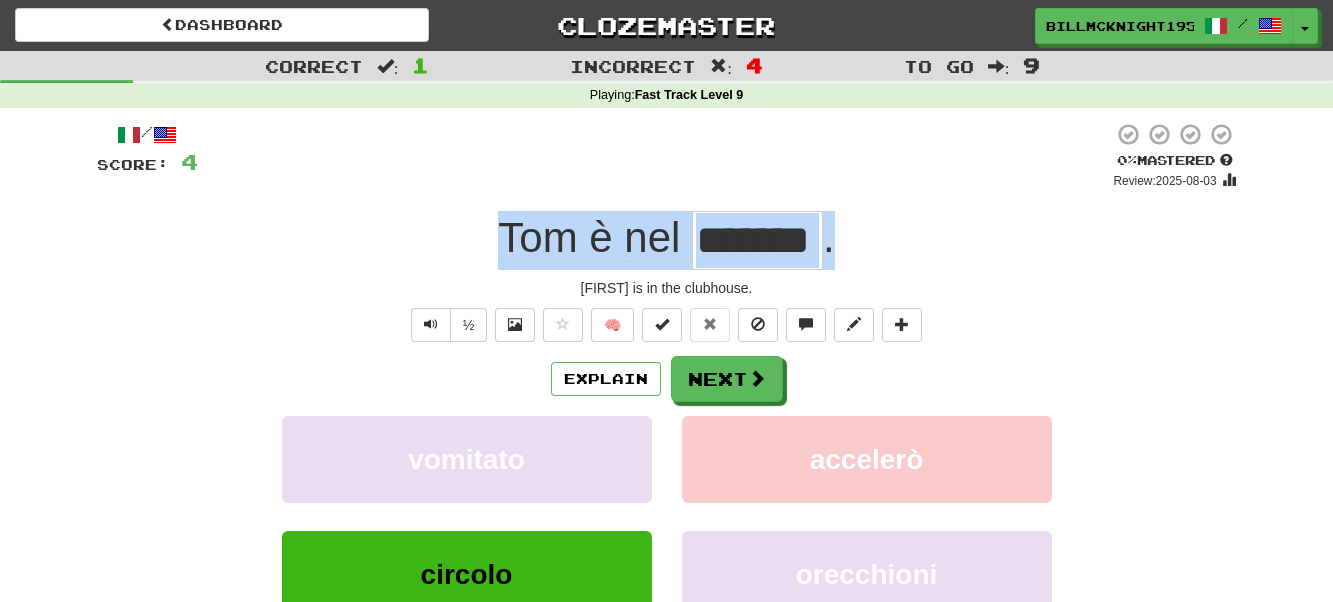 drag, startPoint x: 863, startPoint y: 243, endPoint x: 454, endPoint y: 228, distance: 409.27496 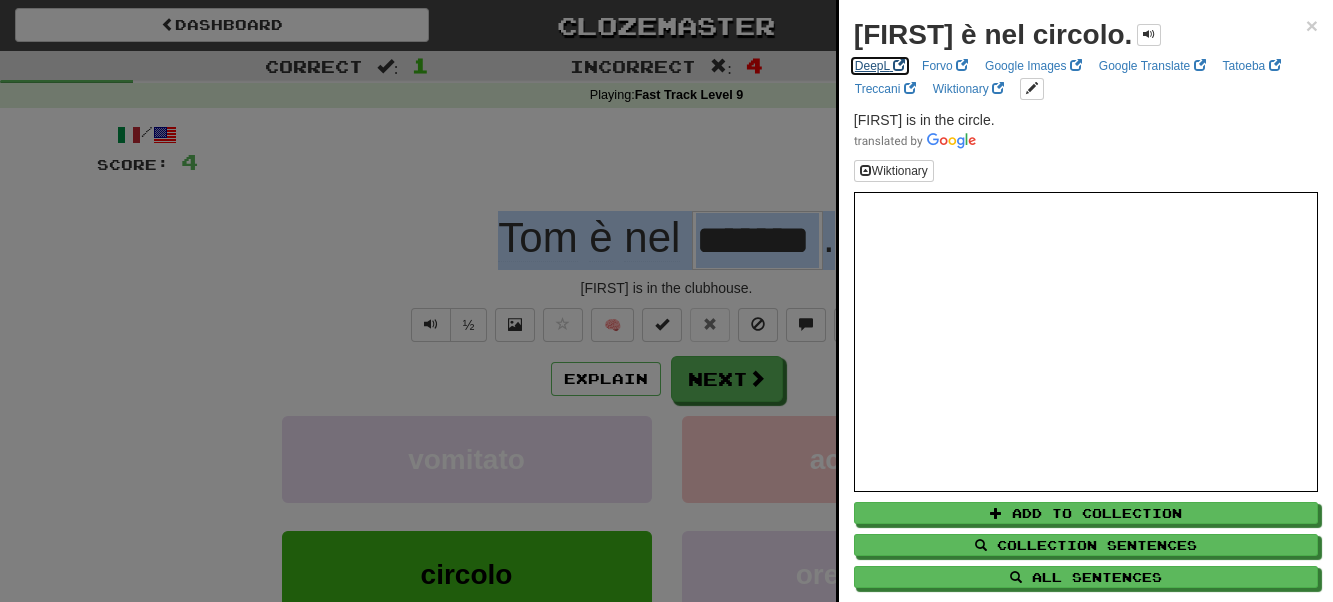 click on "DeepL" at bounding box center [880, 66] 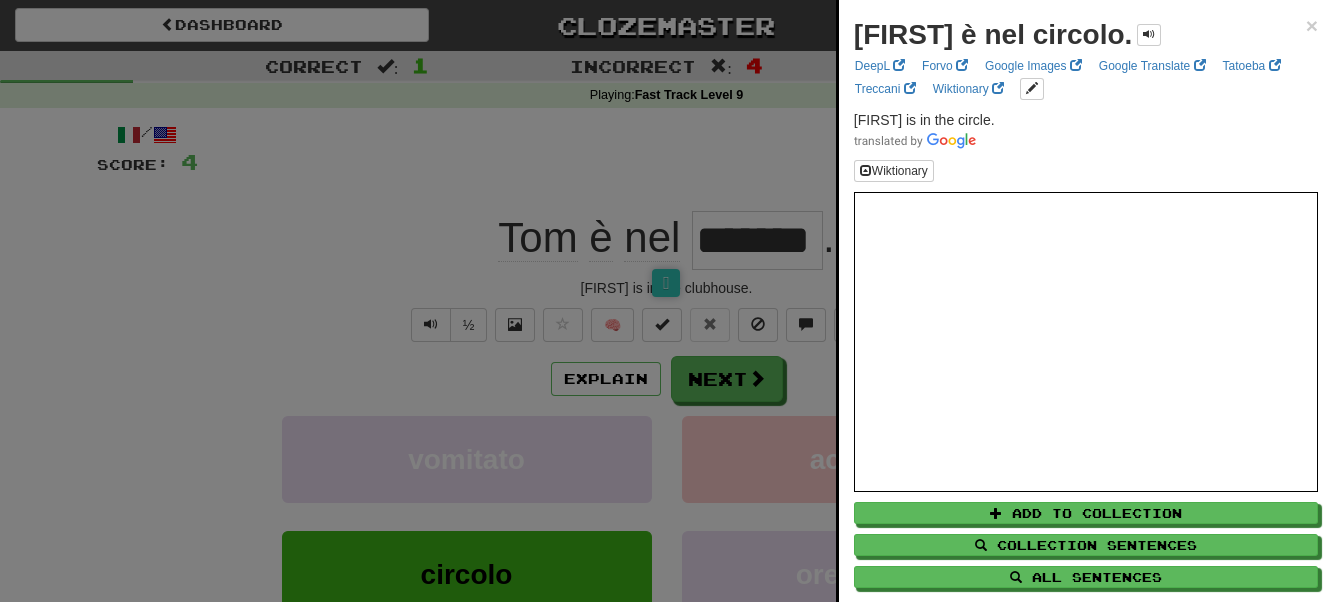 click at bounding box center [666, 301] 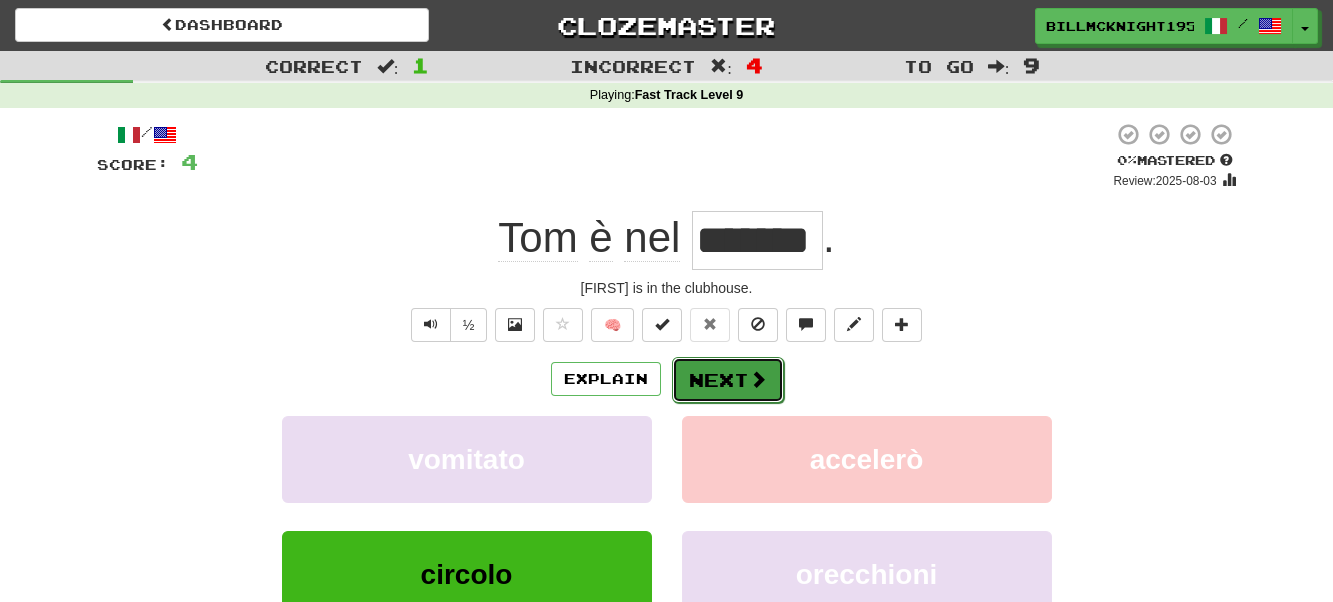click on "Next" at bounding box center [728, 380] 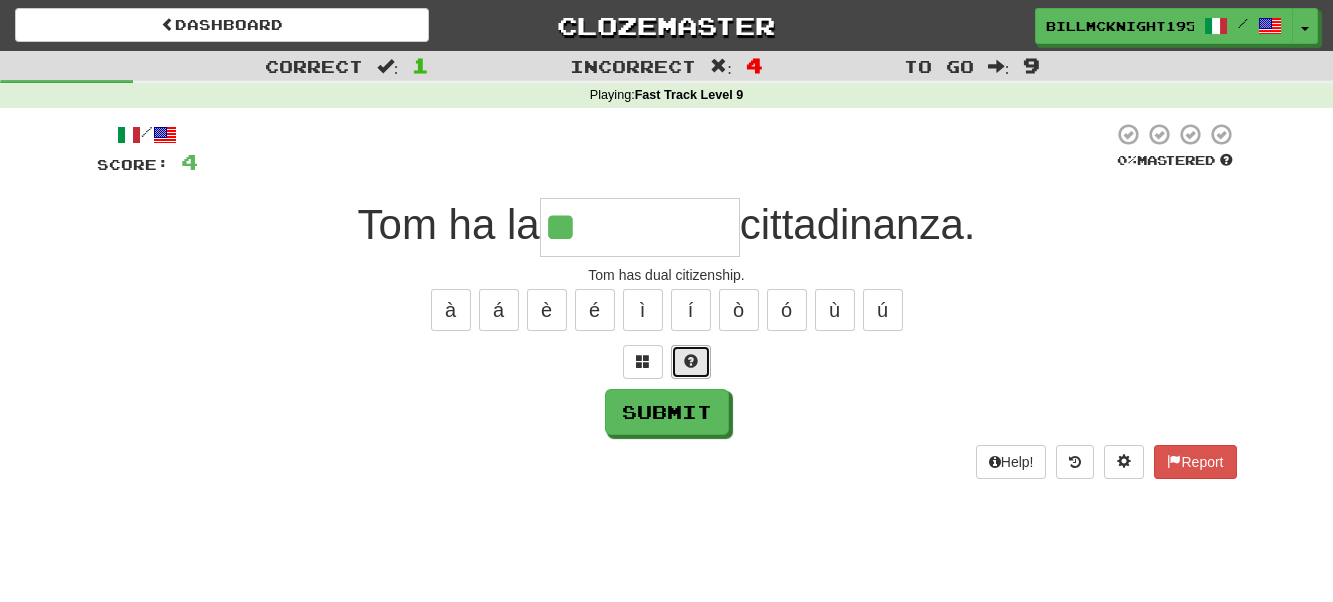 click at bounding box center [691, 362] 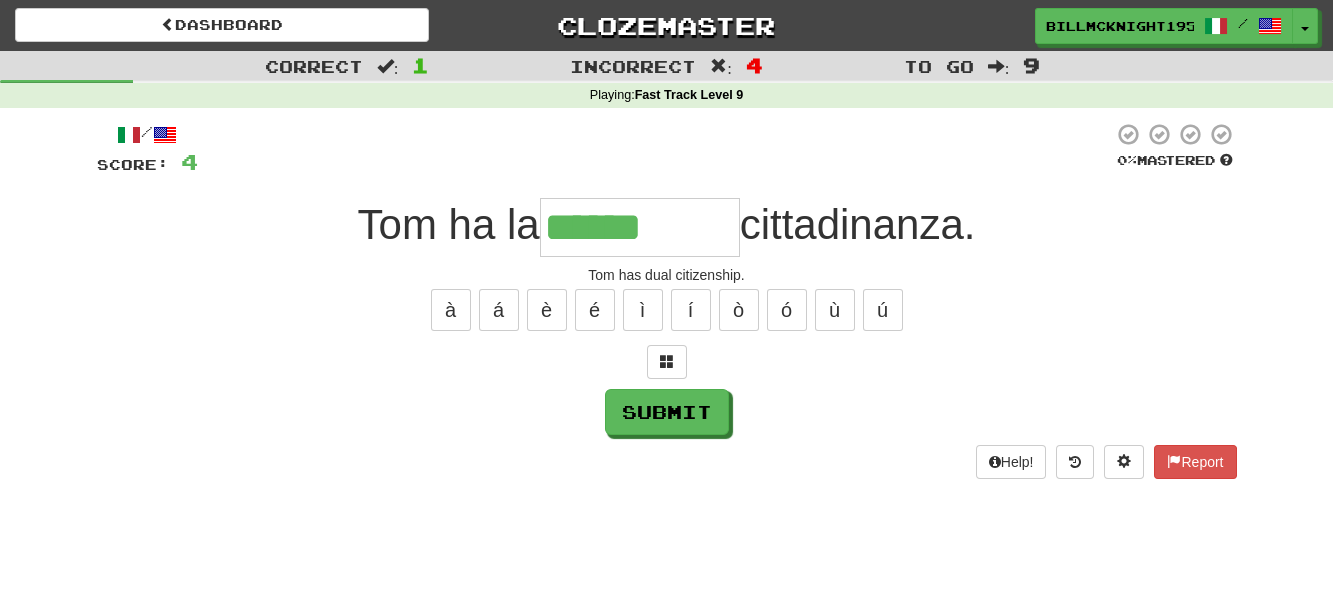 type on "******" 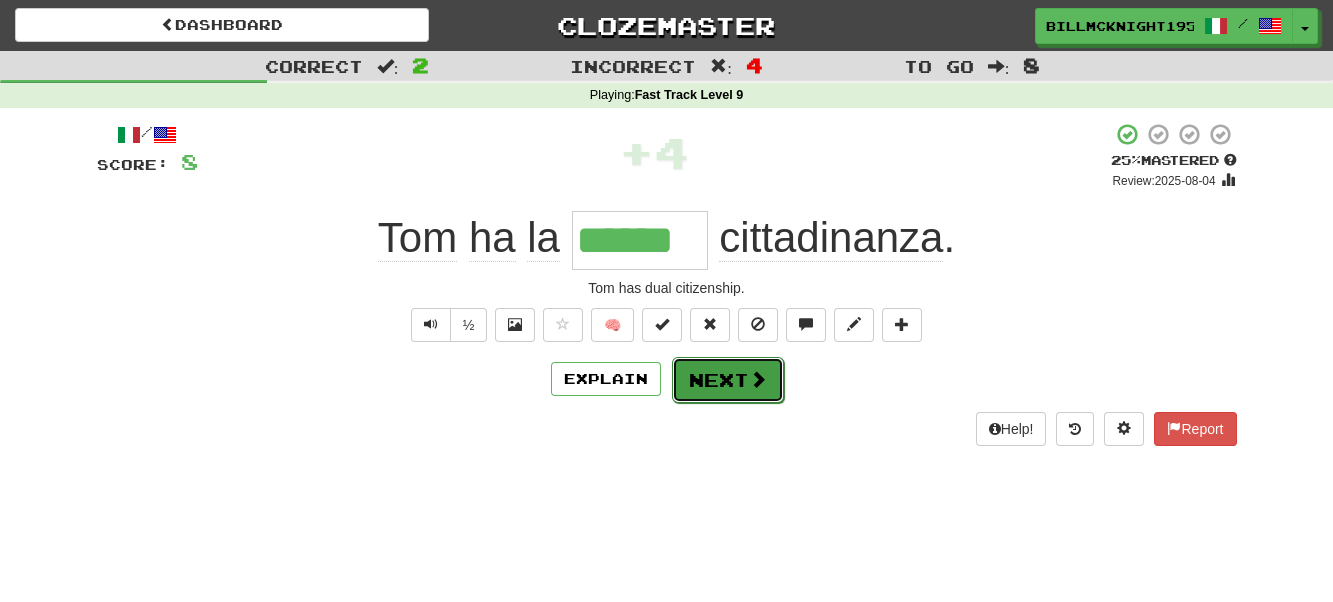 click on "Next" at bounding box center [728, 380] 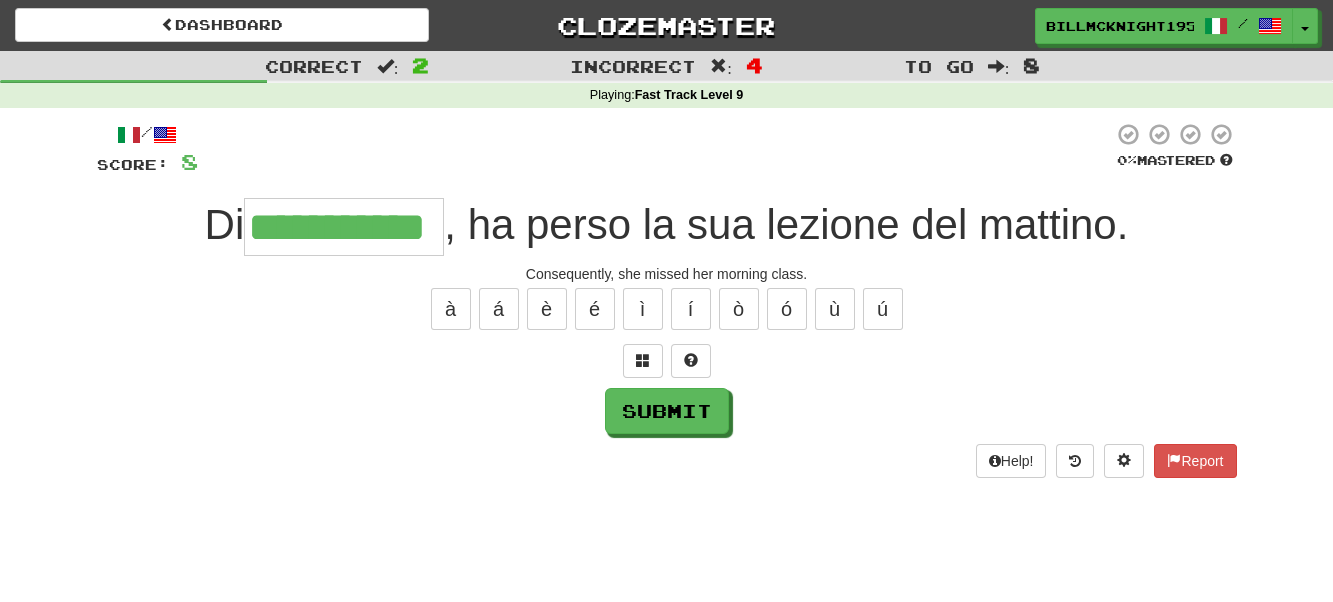 scroll, scrollTop: 0, scrollLeft: 57, axis: horizontal 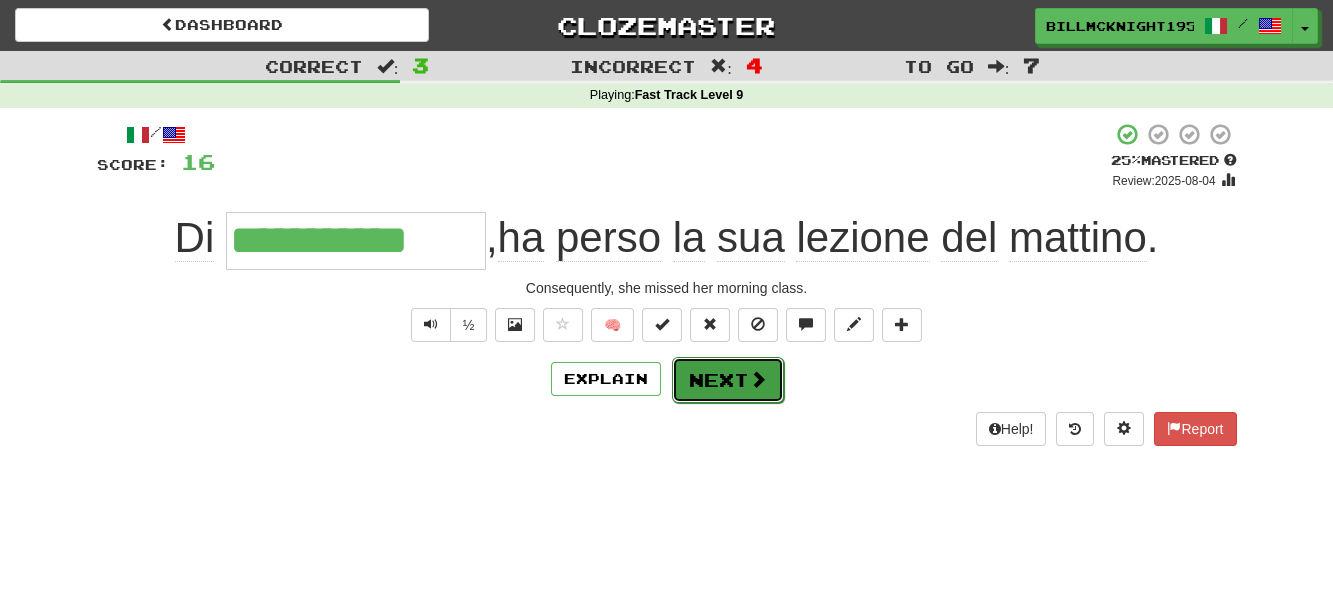 click on "Next" at bounding box center [728, 380] 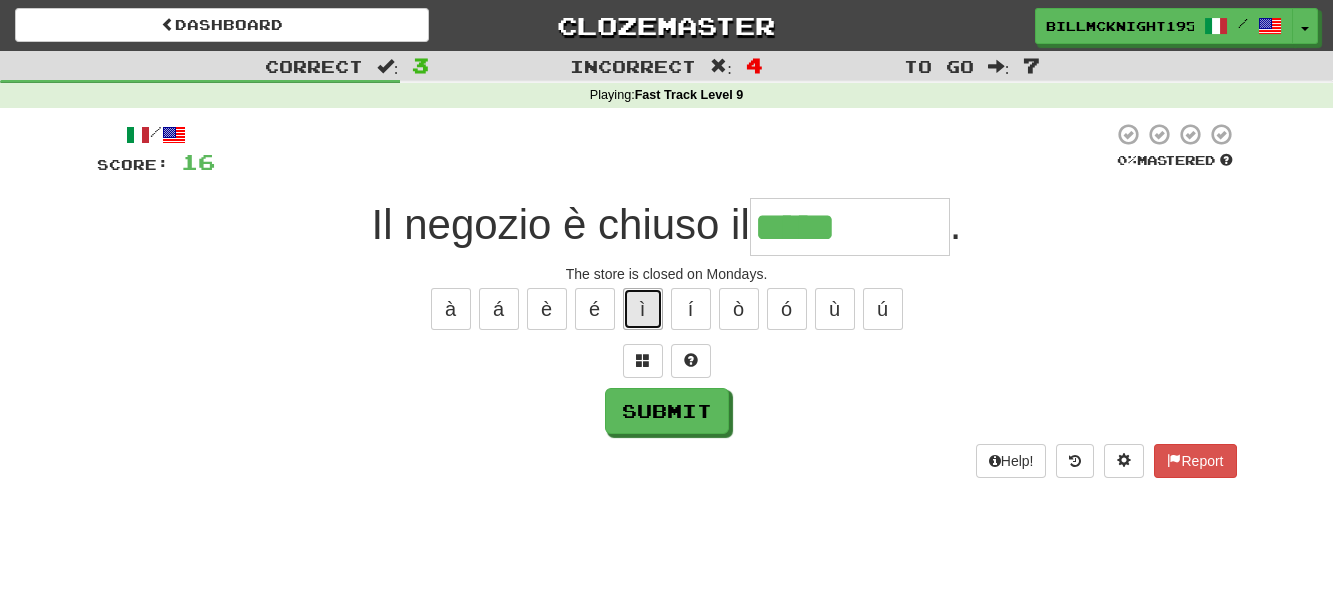 click on "ì" at bounding box center [643, 309] 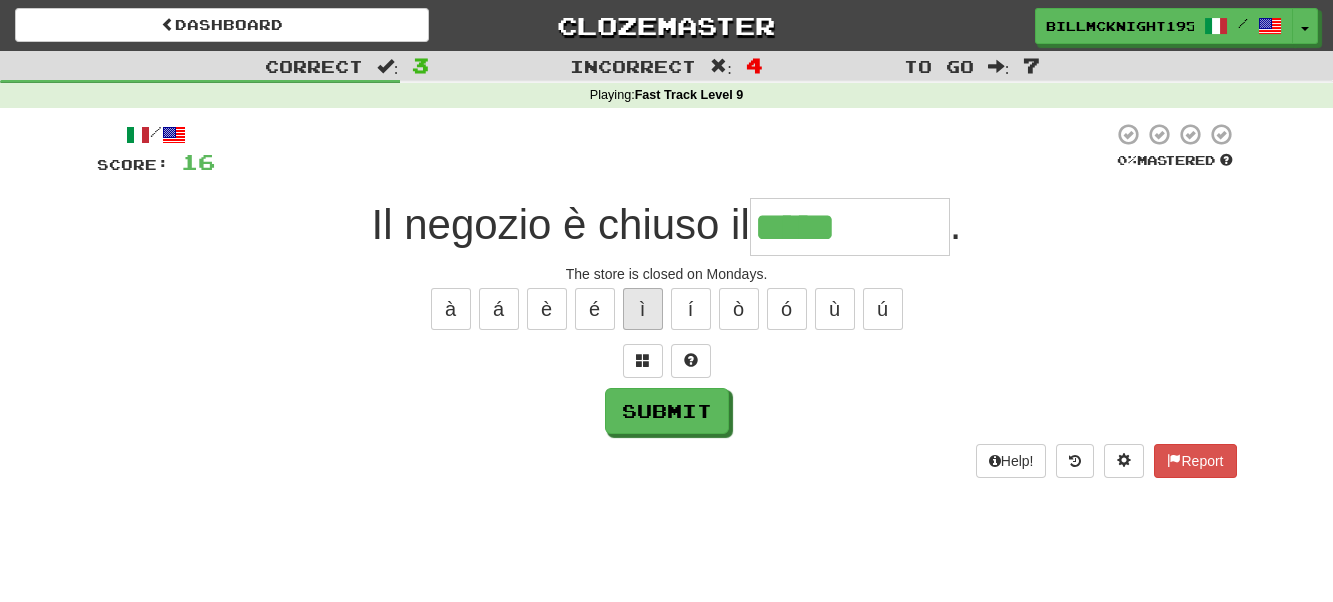 type on "******" 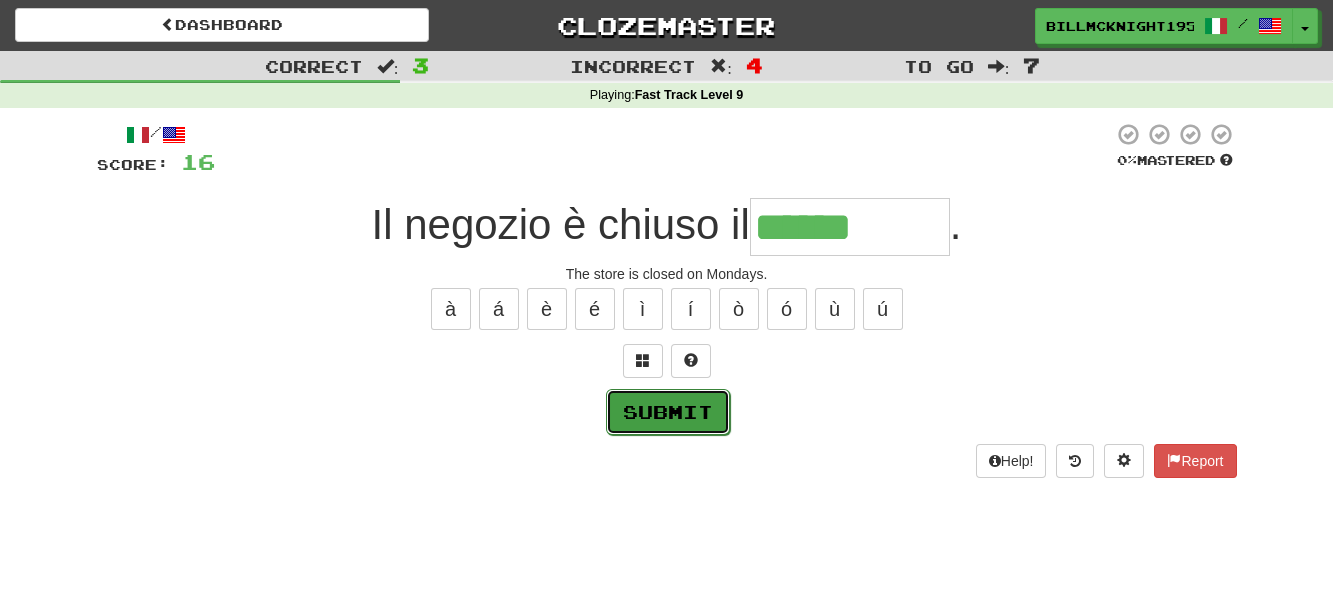 click on "Submit" at bounding box center (668, 412) 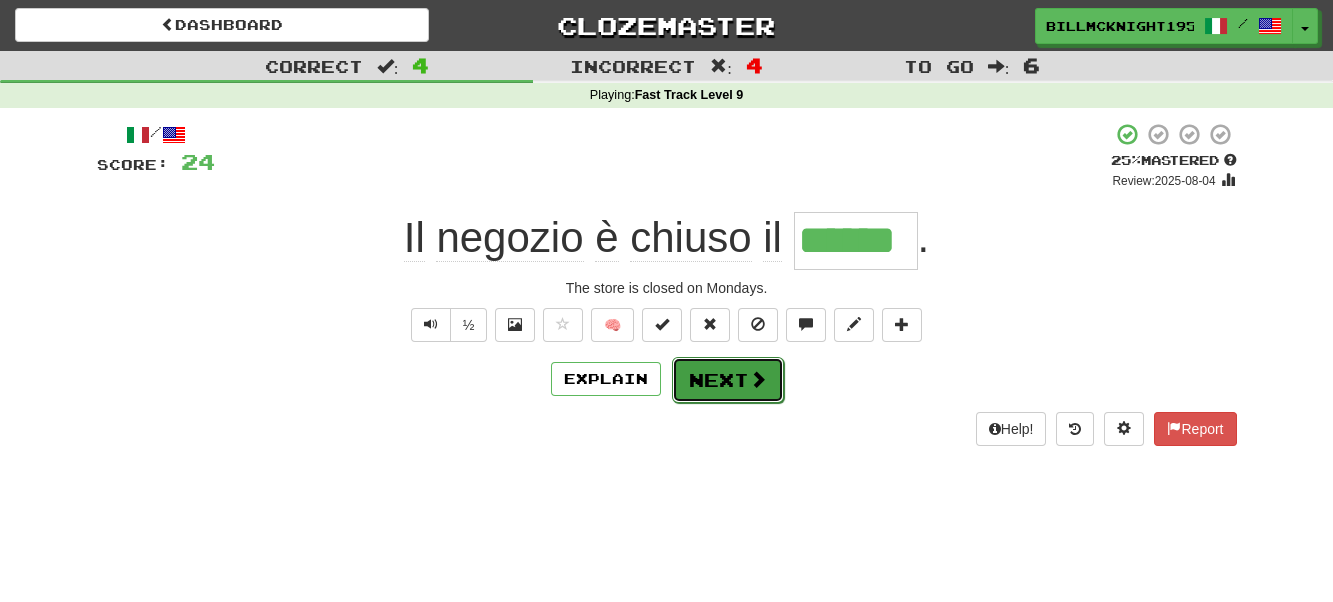 click on "Next" at bounding box center [728, 380] 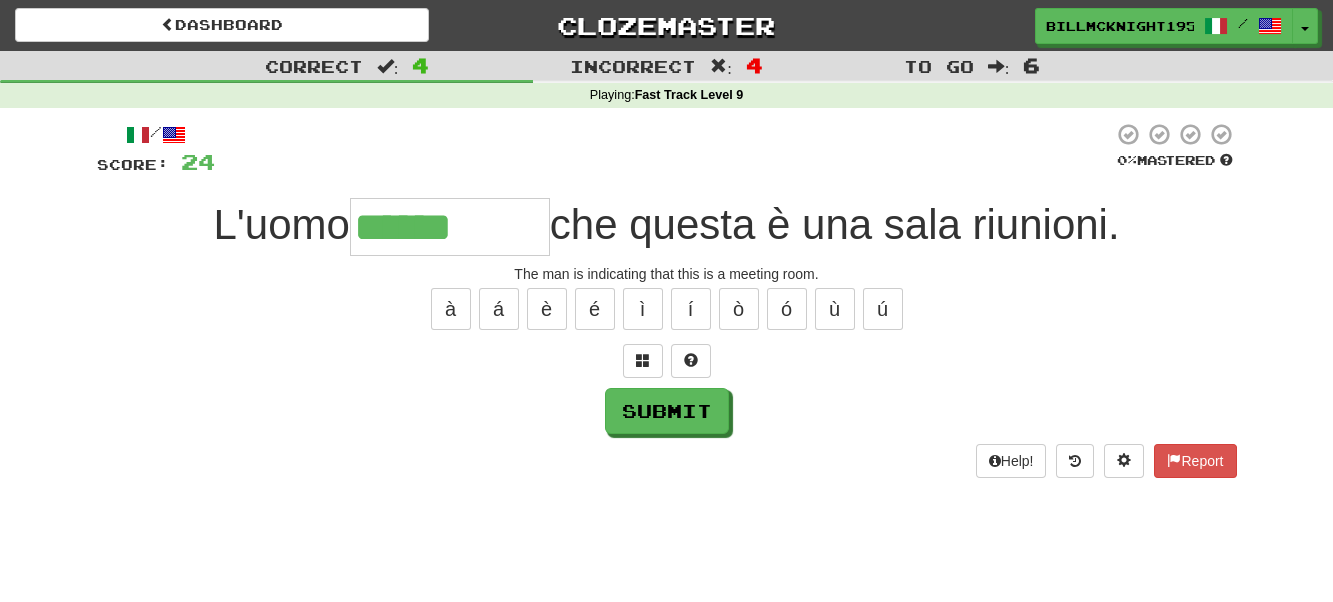 type on "******" 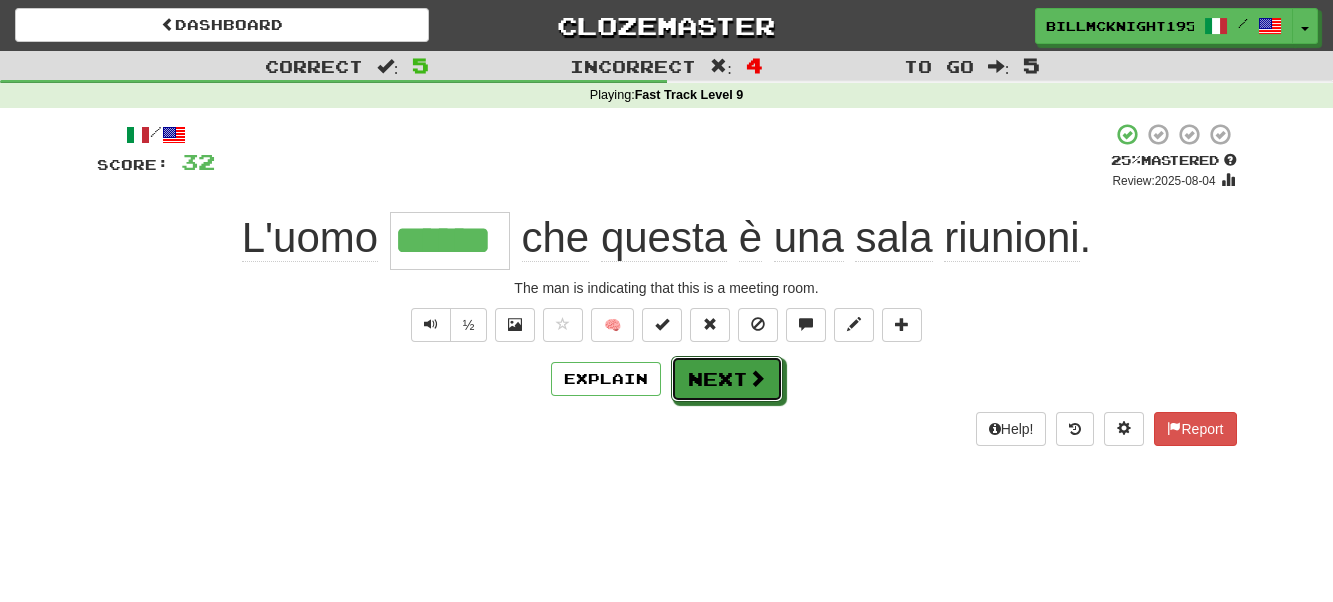 click on "Next" at bounding box center [727, 379] 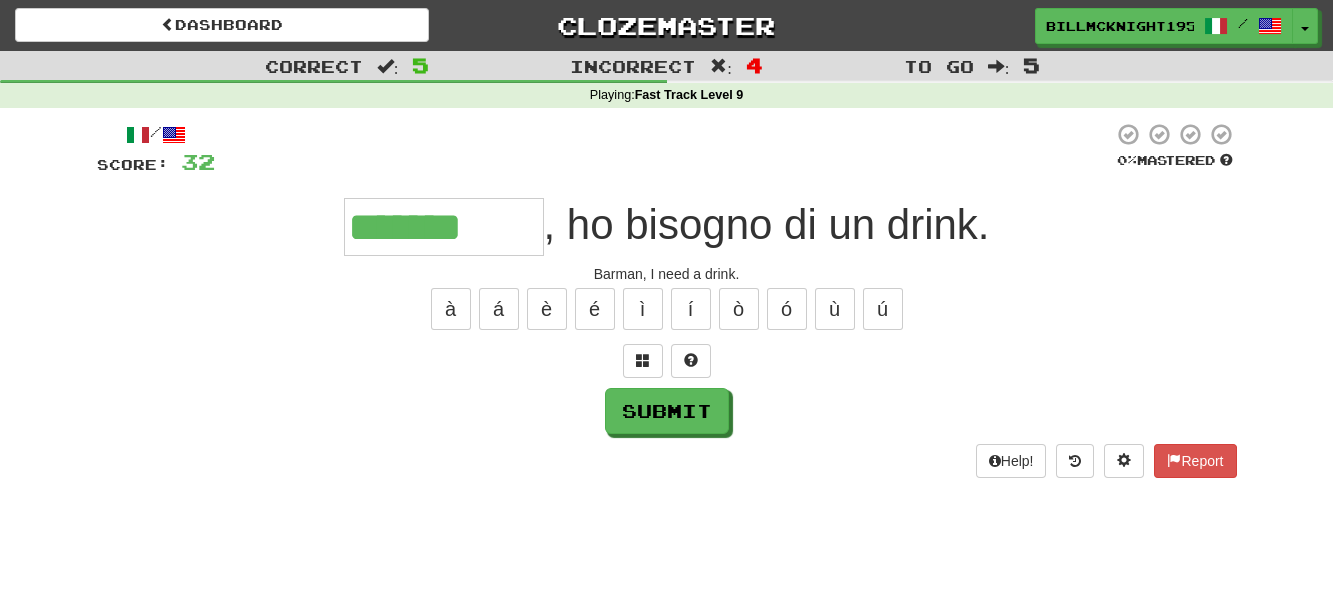 type on "*******" 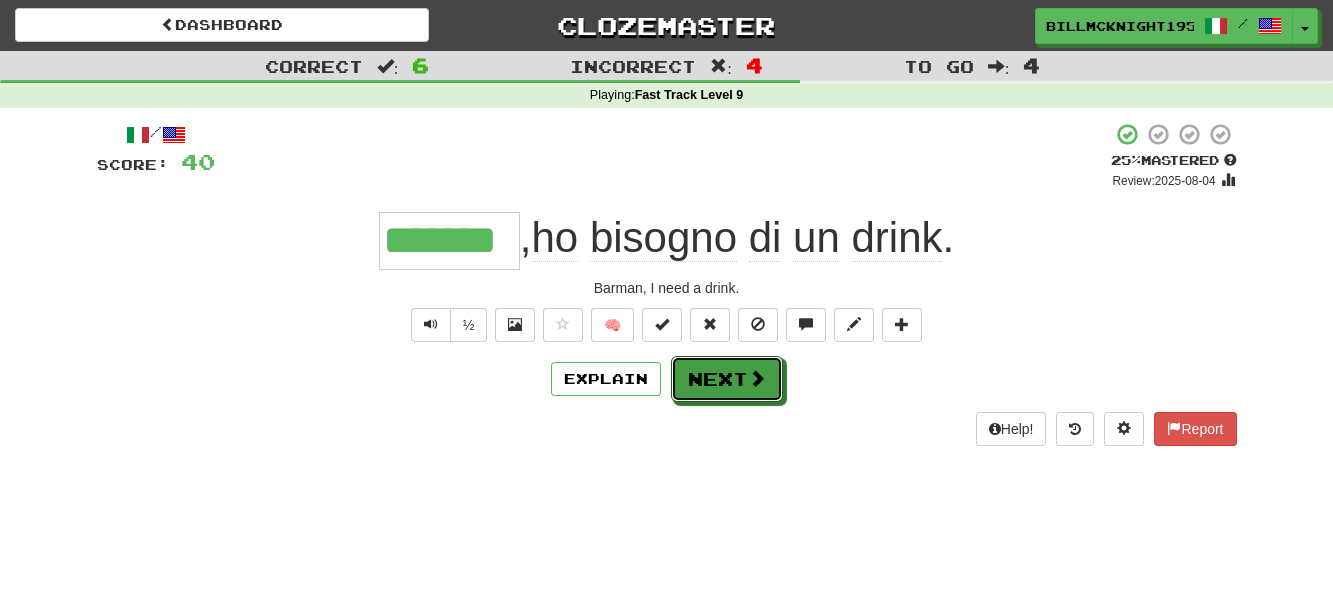 click on "Next" at bounding box center (727, 379) 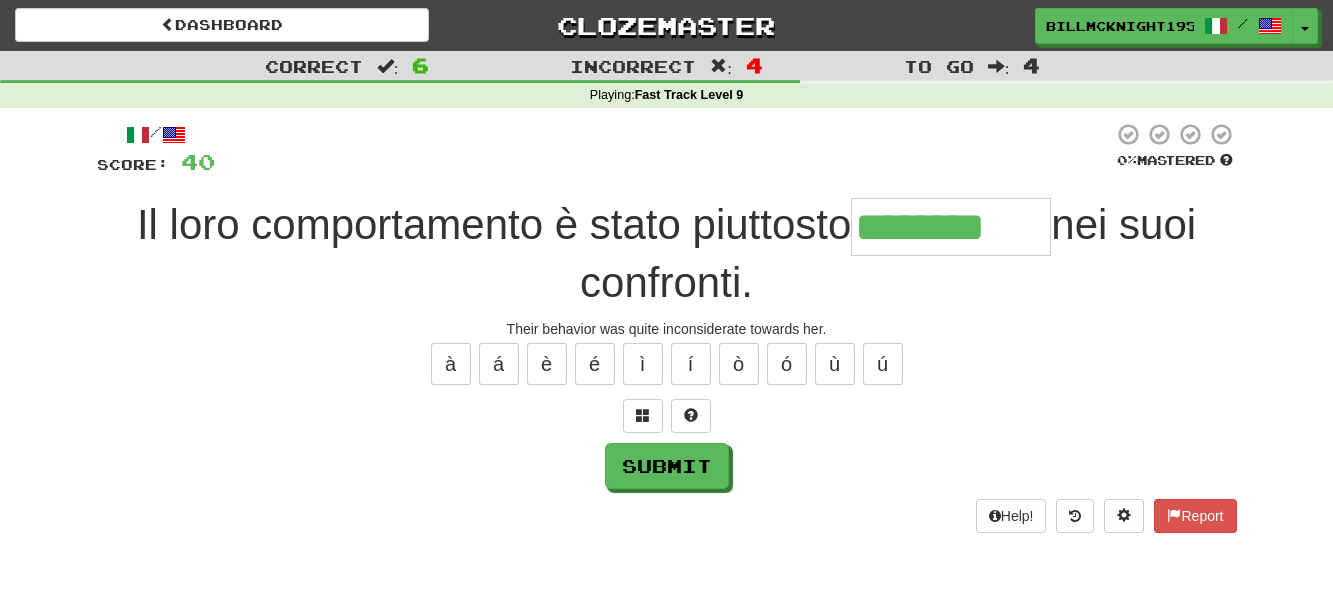 type on "********" 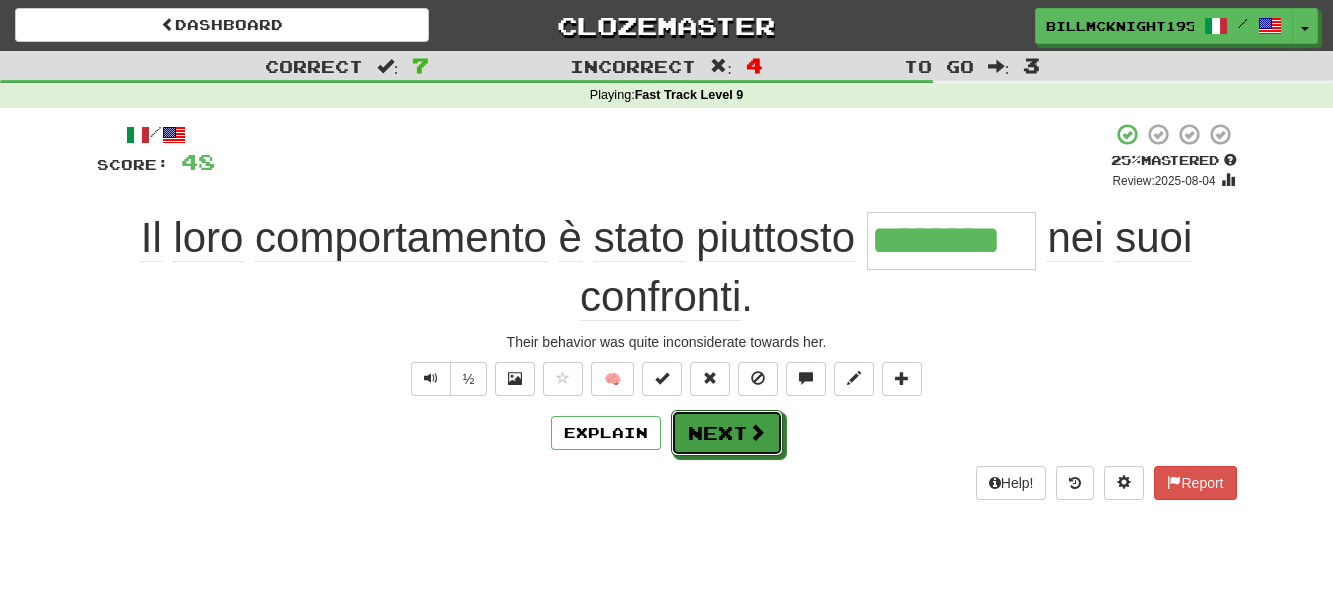click on "Next" at bounding box center (727, 433) 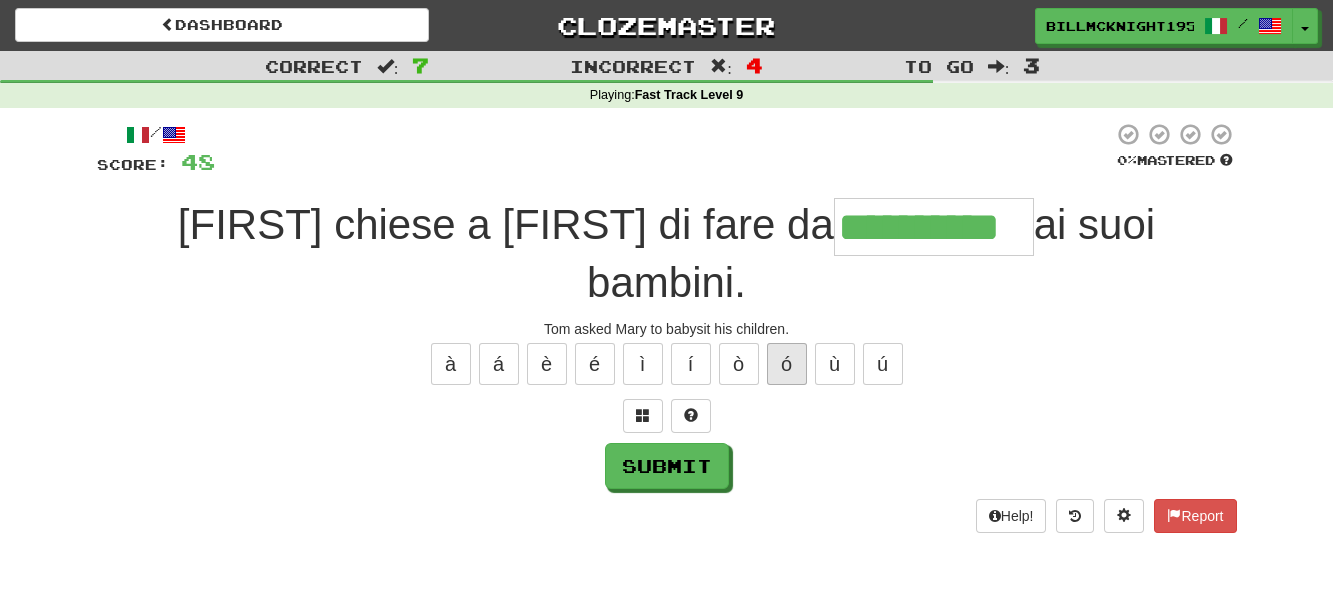 type on "**********" 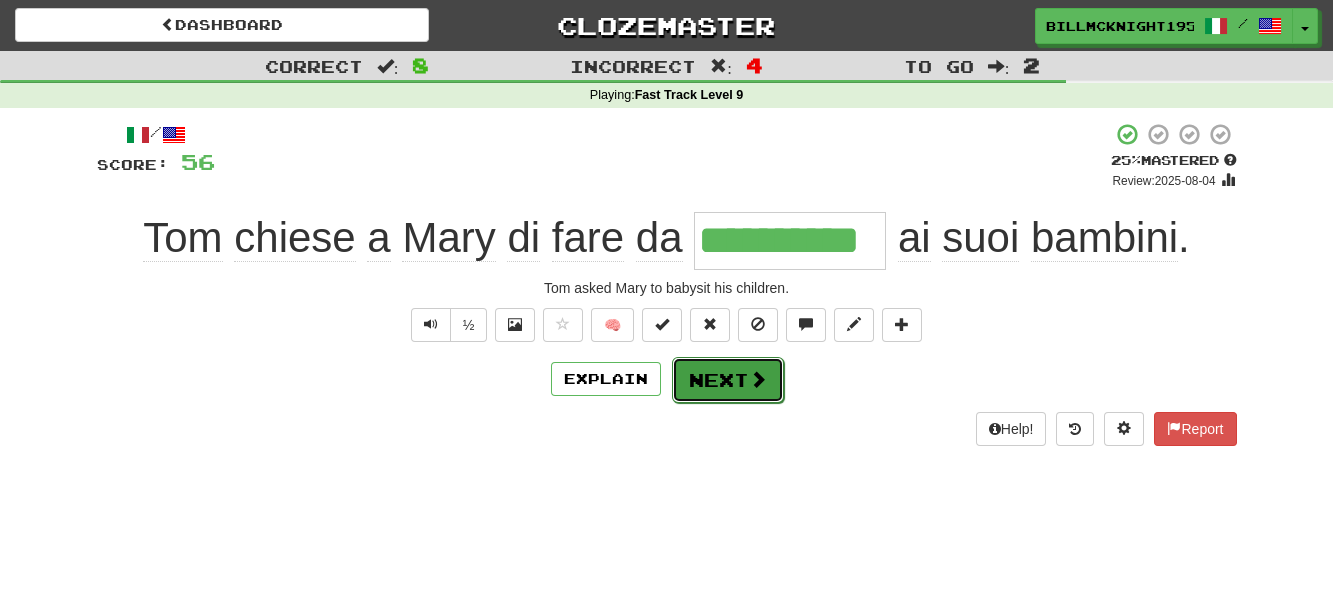 click on "Next" at bounding box center [728, 380] 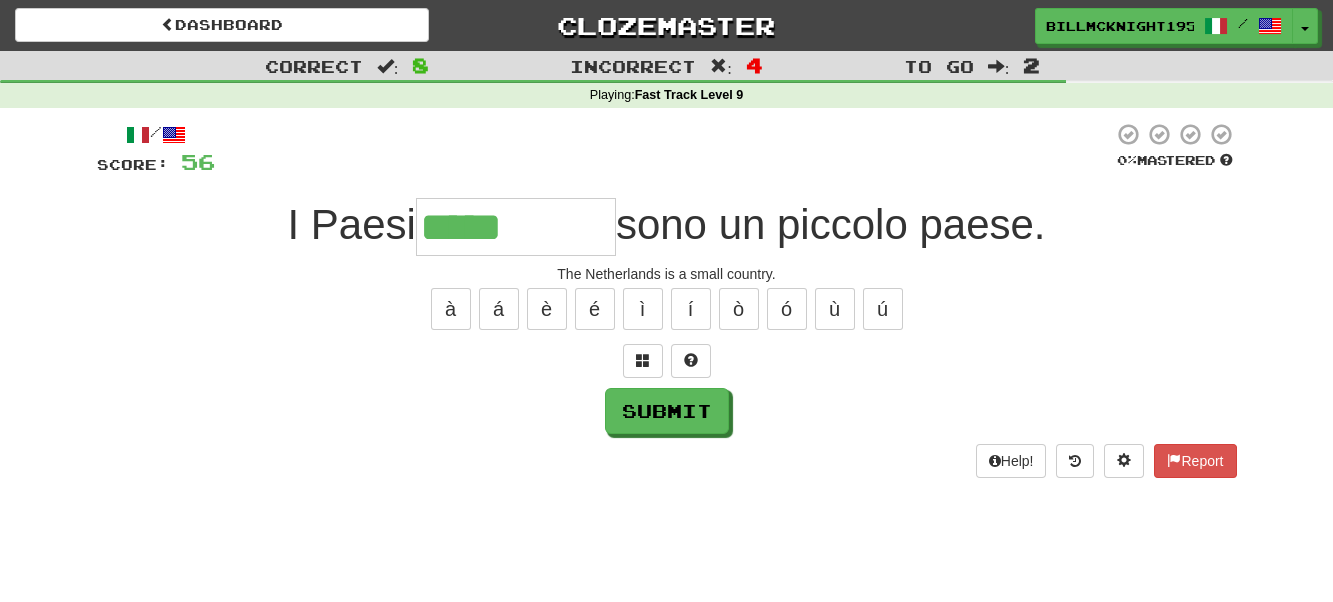 type on "*****" 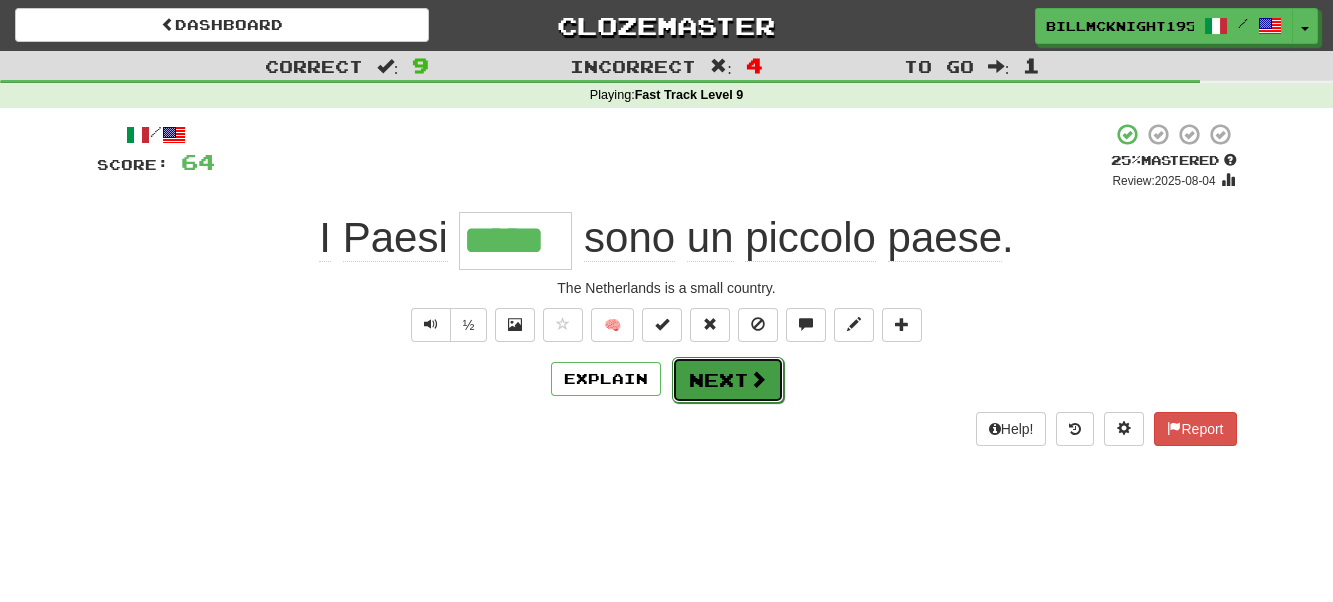click on "Next" at bounding box center (728, 380) 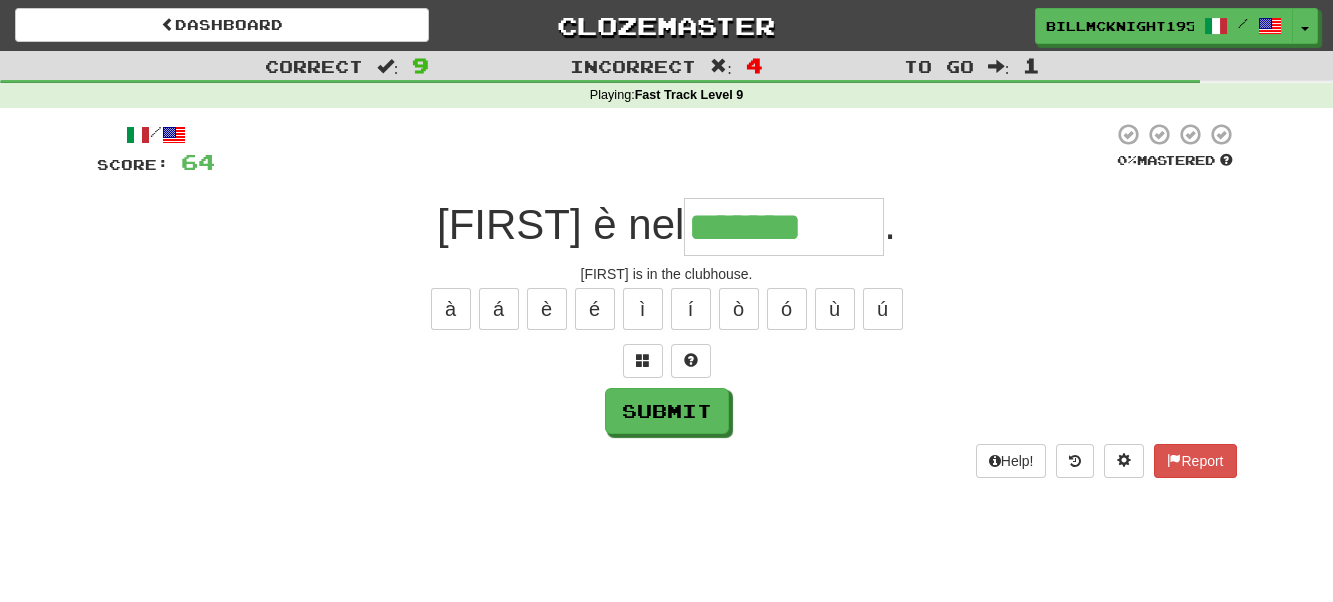 type on "*******" 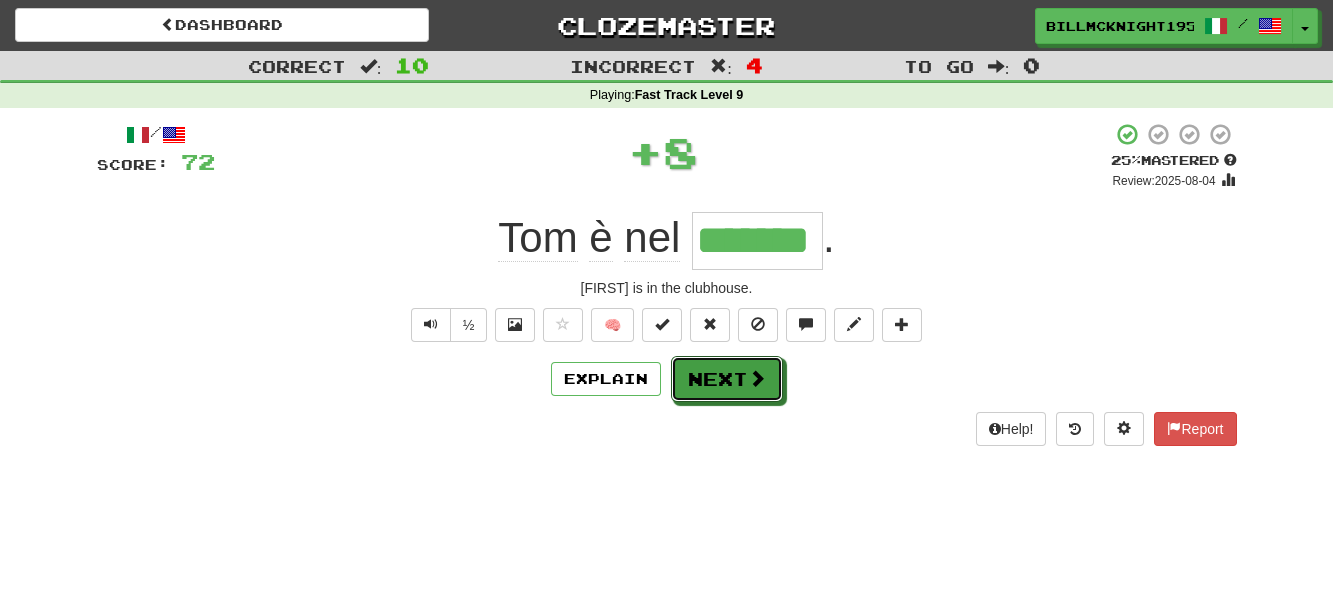 click on "Next" at bounding box center [727, 379] 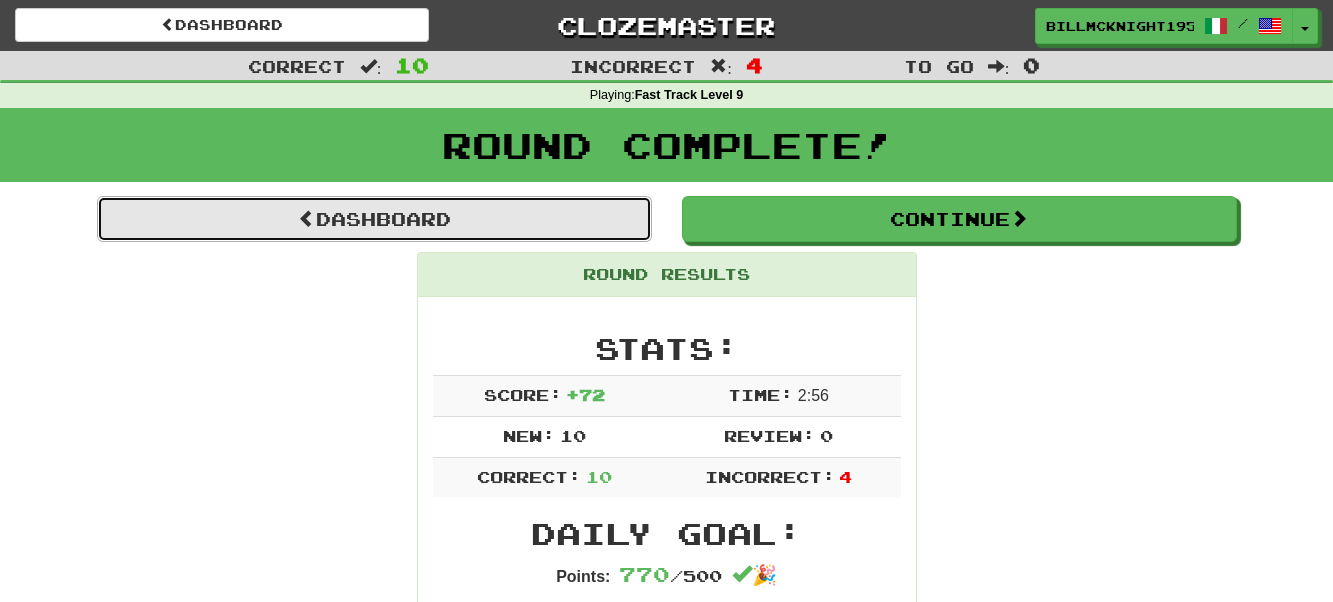 click on "Dashboard" at bounding box center [374, 219] 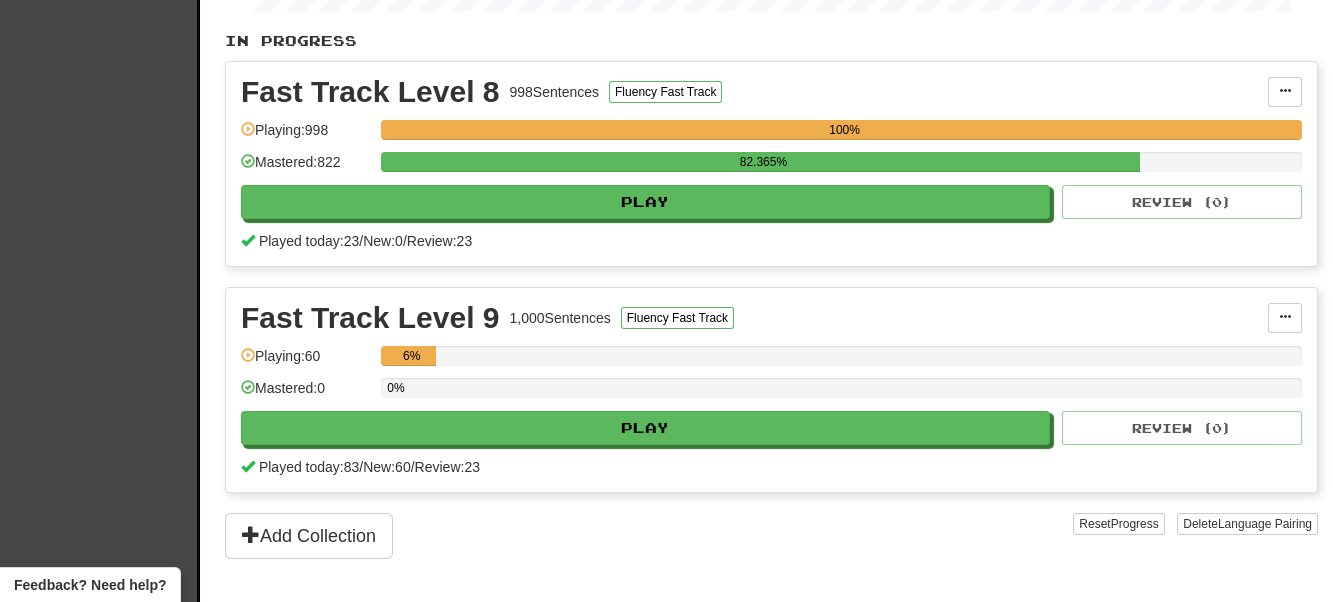 scroll, scrollTop: 0, scrollLeft: 0, axis: both 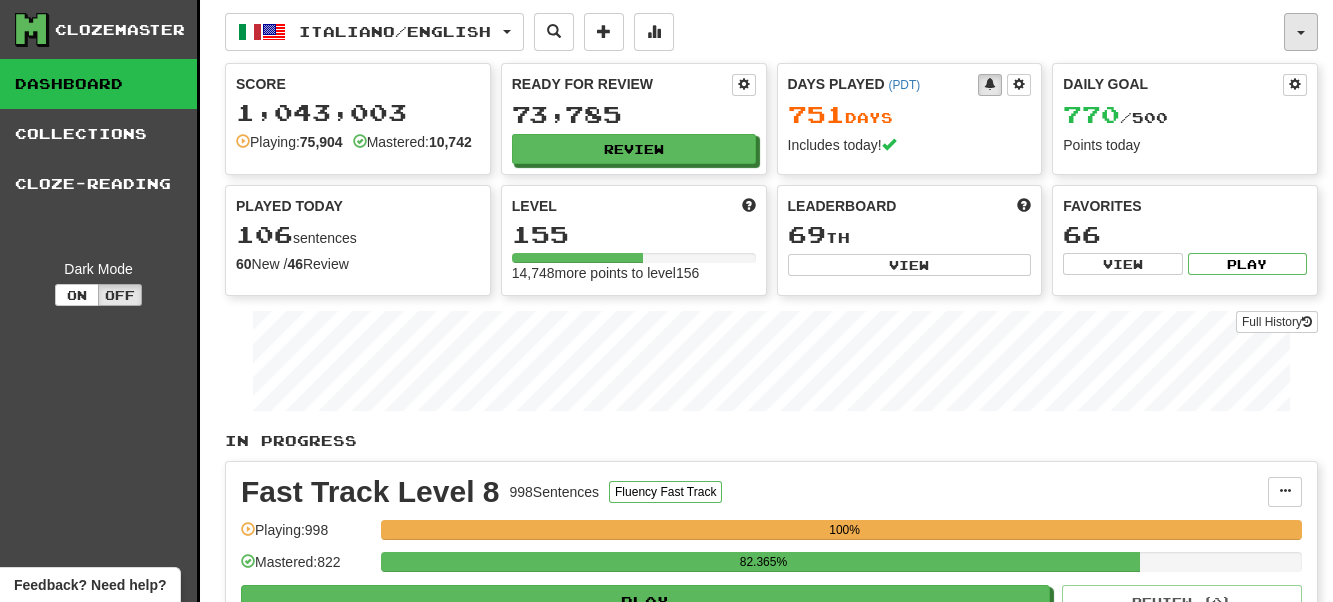 click at bounding box center [1301, 33] 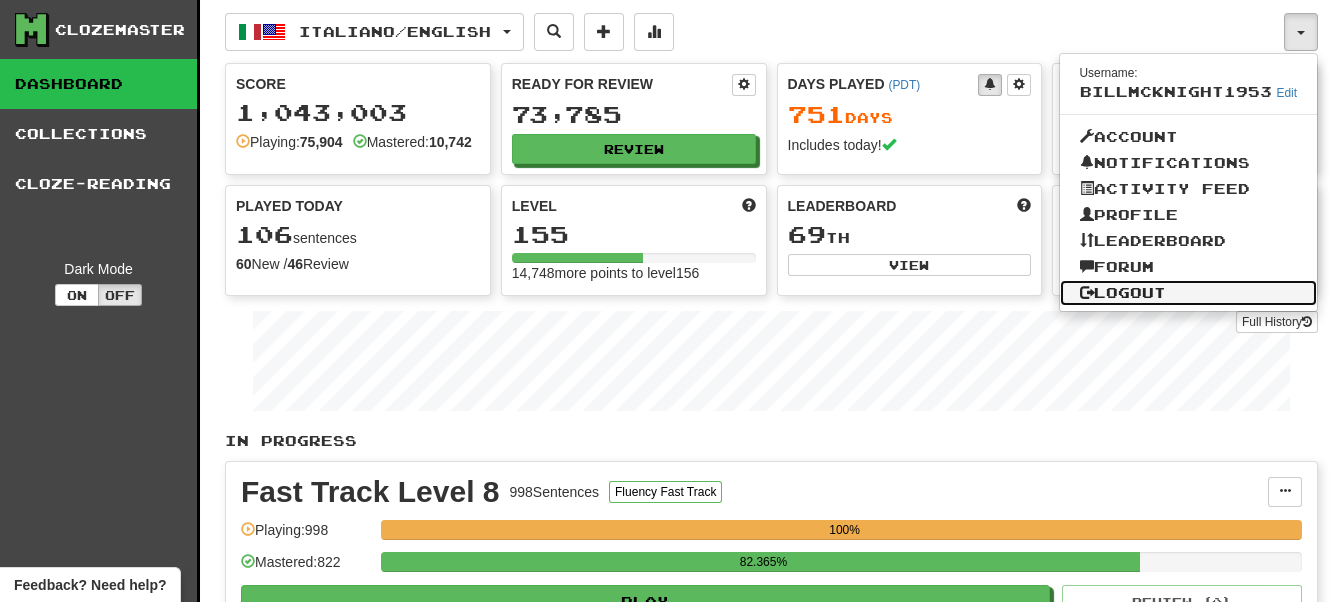 click on "Logout" at bounding box center (1189, 293) 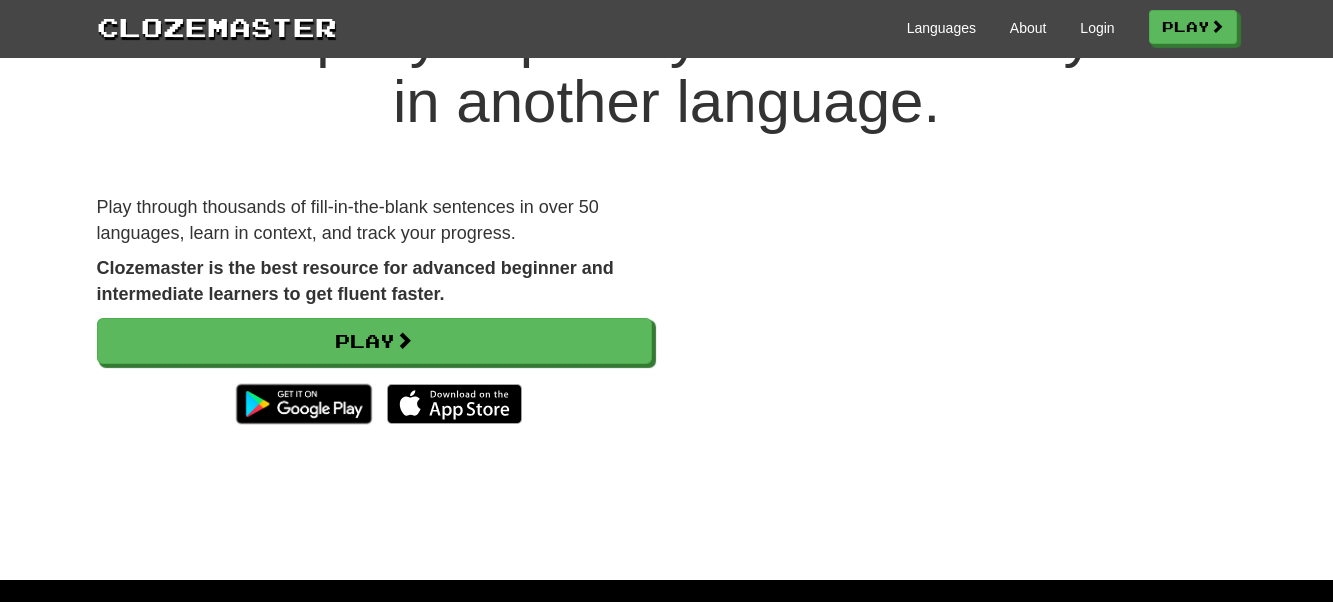 scroll, scrollTop: 0, scrollLeft: 0, axis: both 